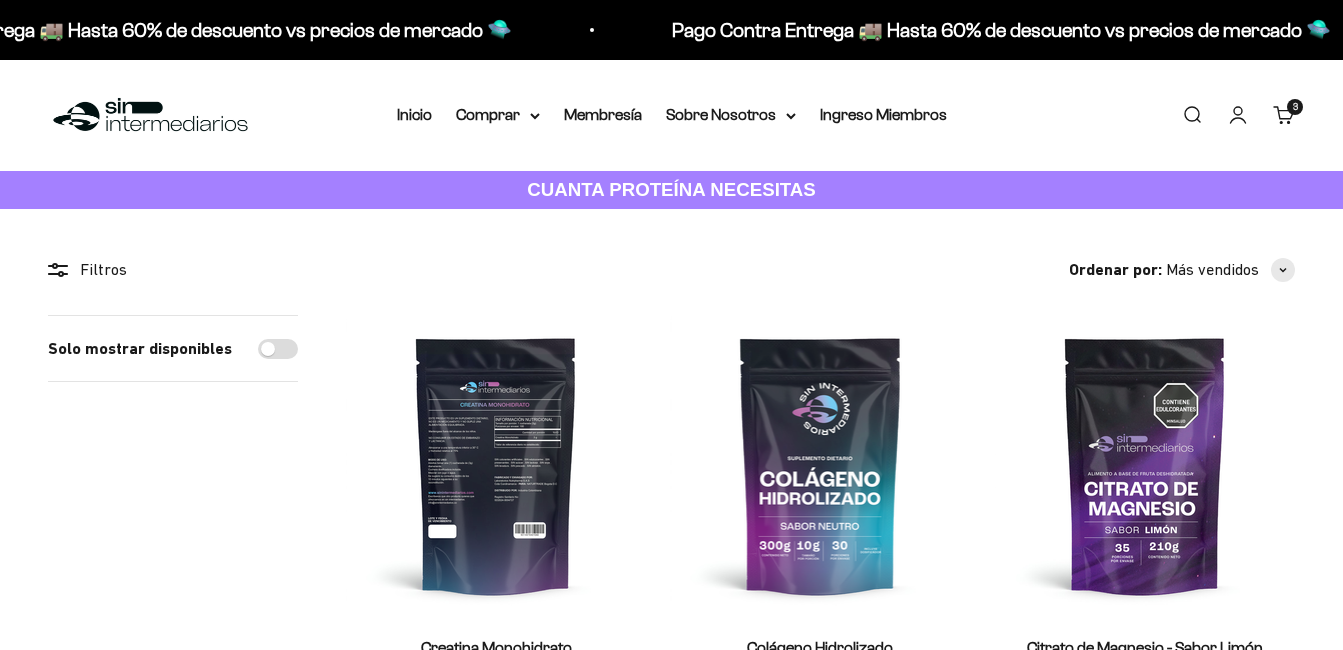 click at bounding box center (496, 465) 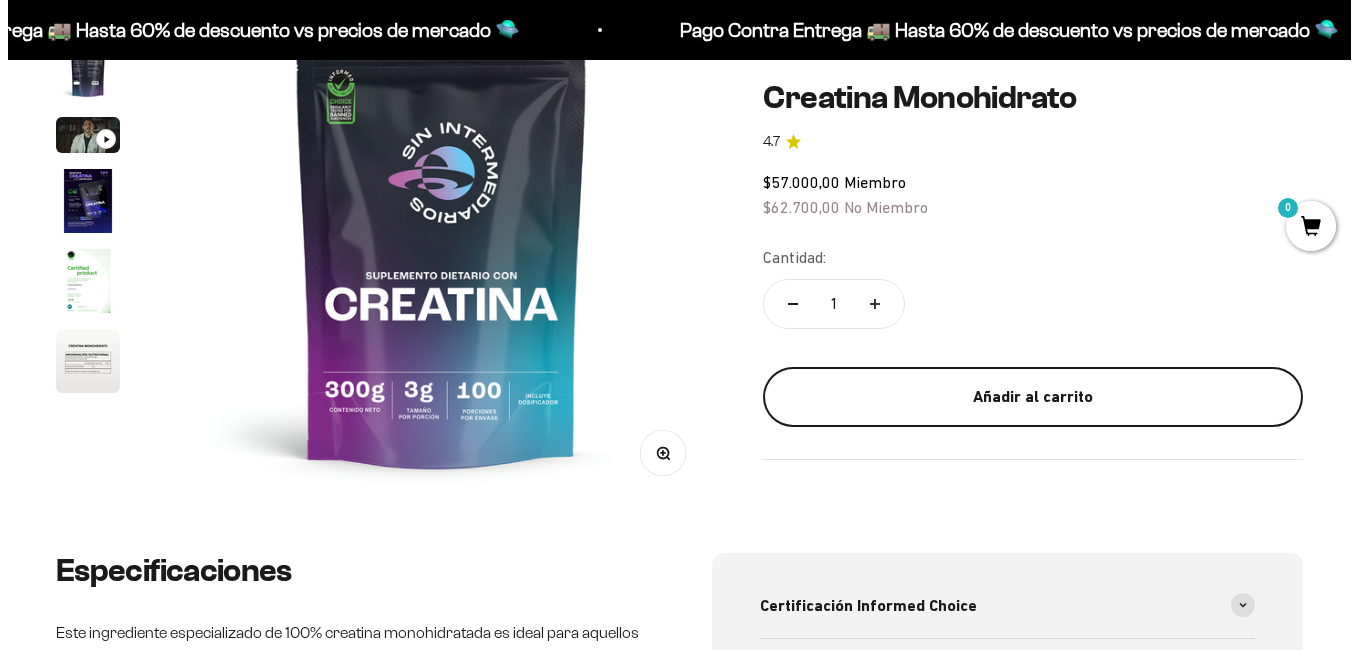 scroll, scrollTop: 300, scrollLeft: 0, axis: vertical 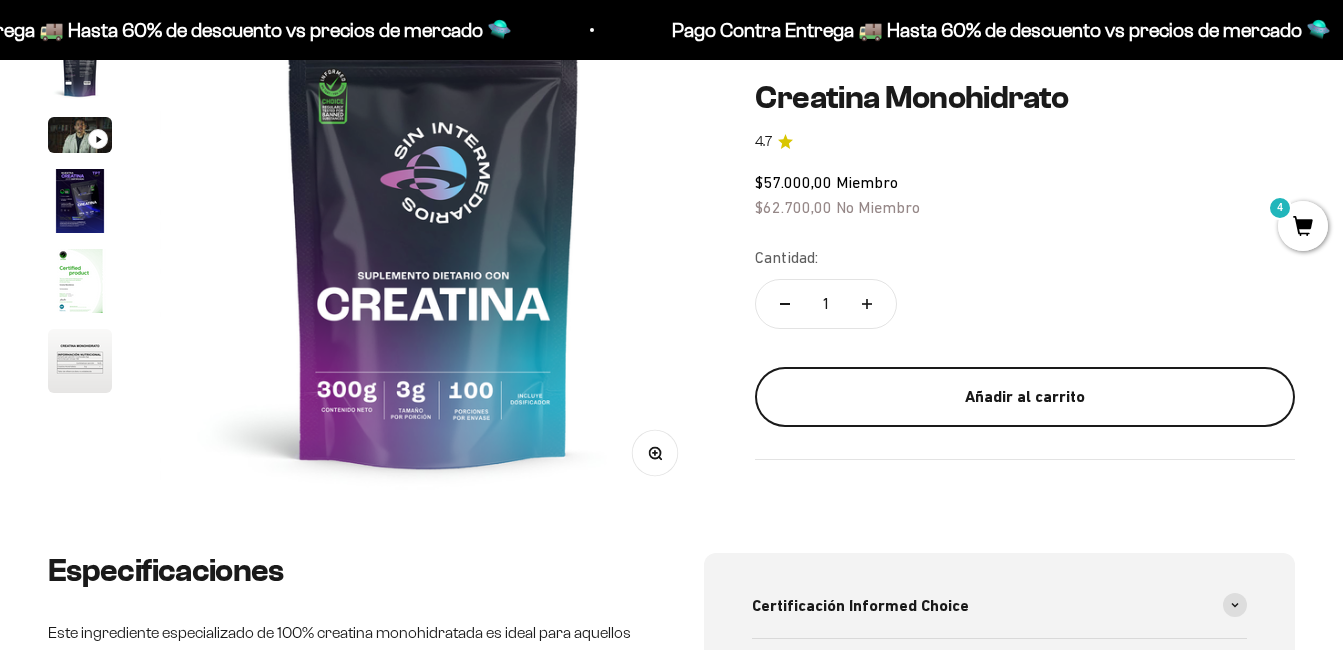 click on "Añadir al carrito" at bounding box center [1025, 397] 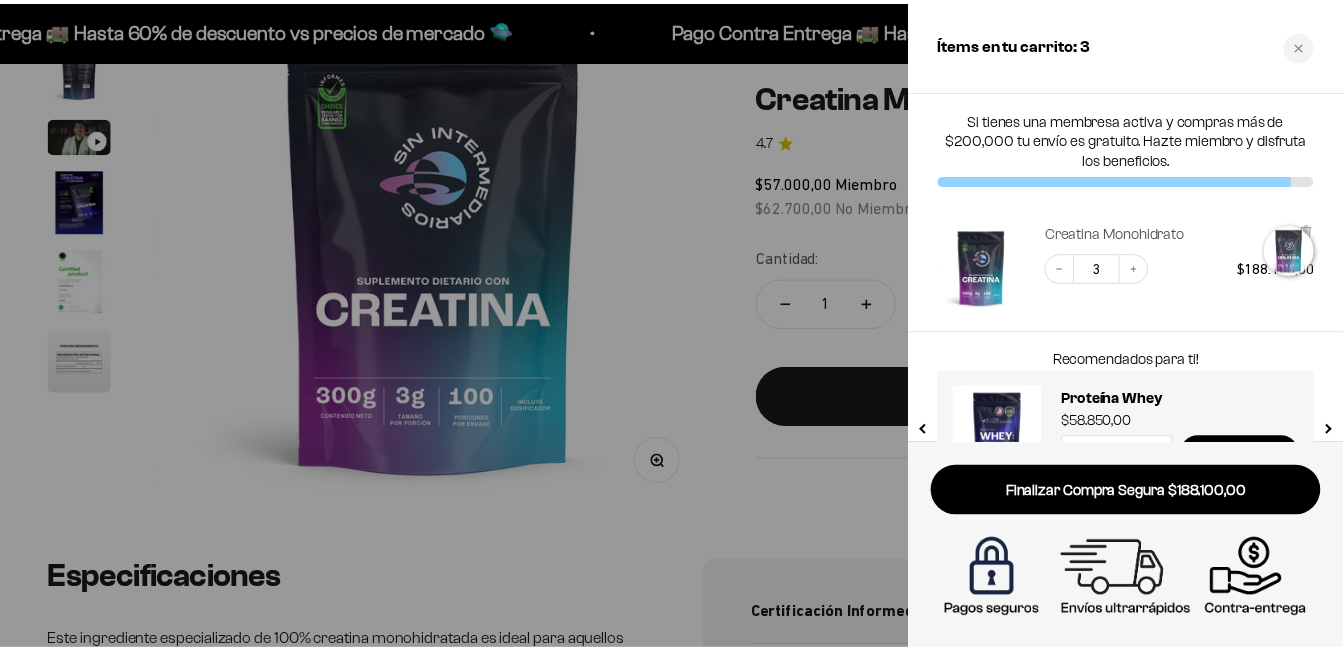 scroll, scrollTop: 0, scrollLeft: 0, axis: both 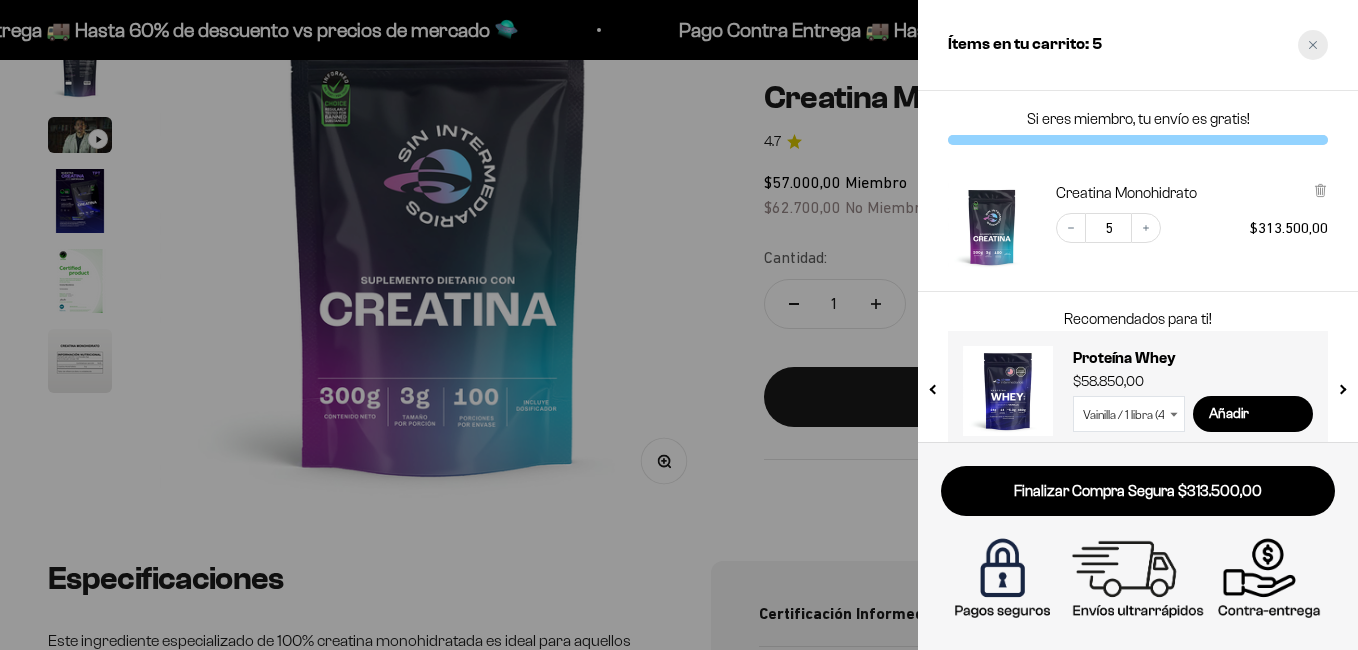 click 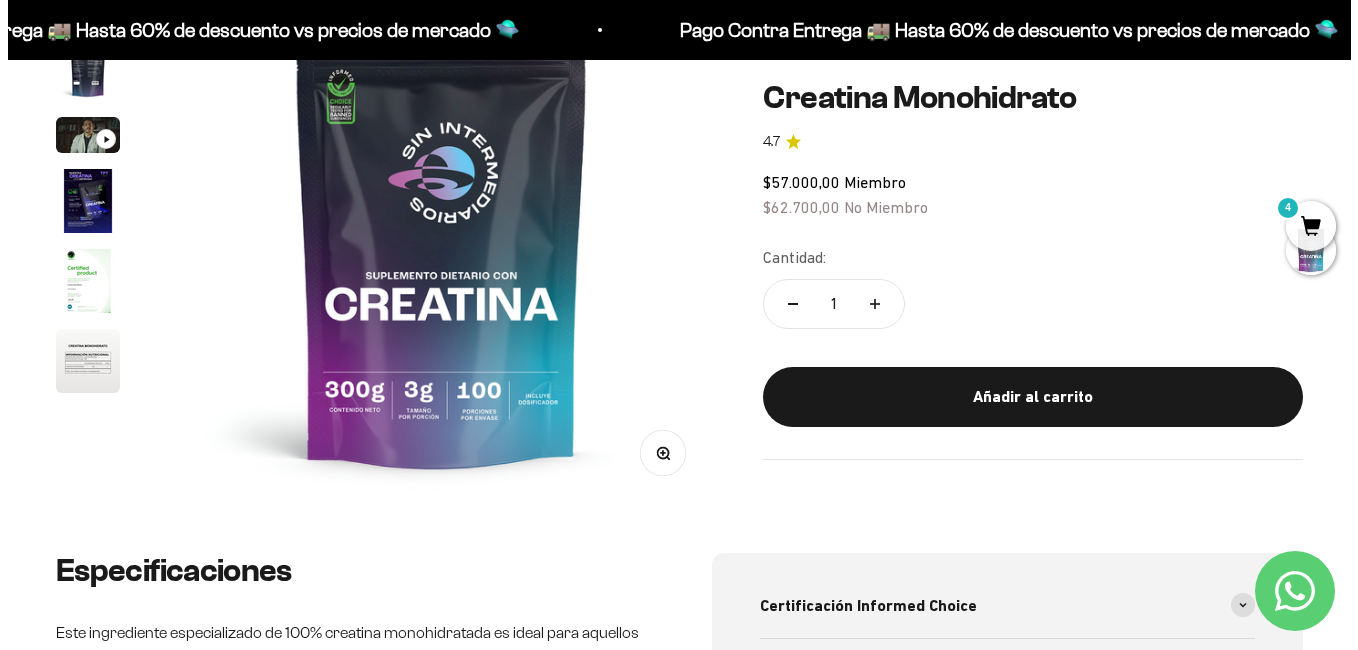 scroll, scrollTop: 0, scrollLeft: 0, axis: both 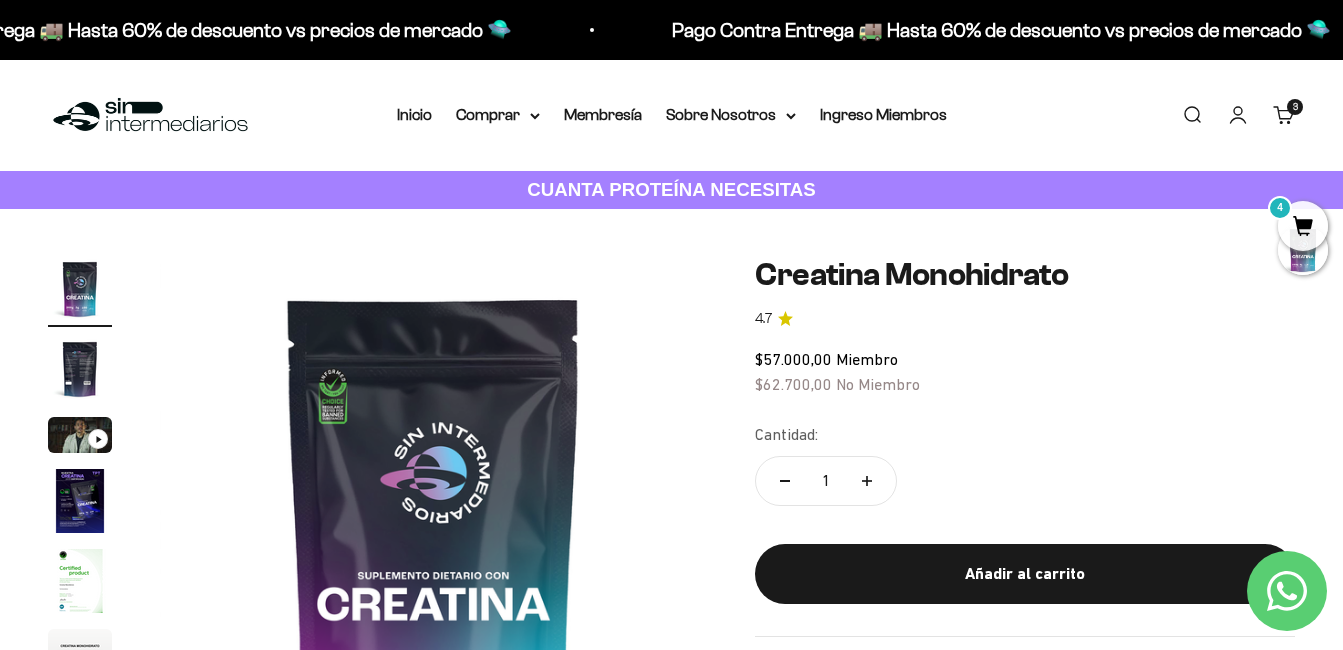 click on "Carrito
3 artículos
3" at bounding box center (1284, 115) 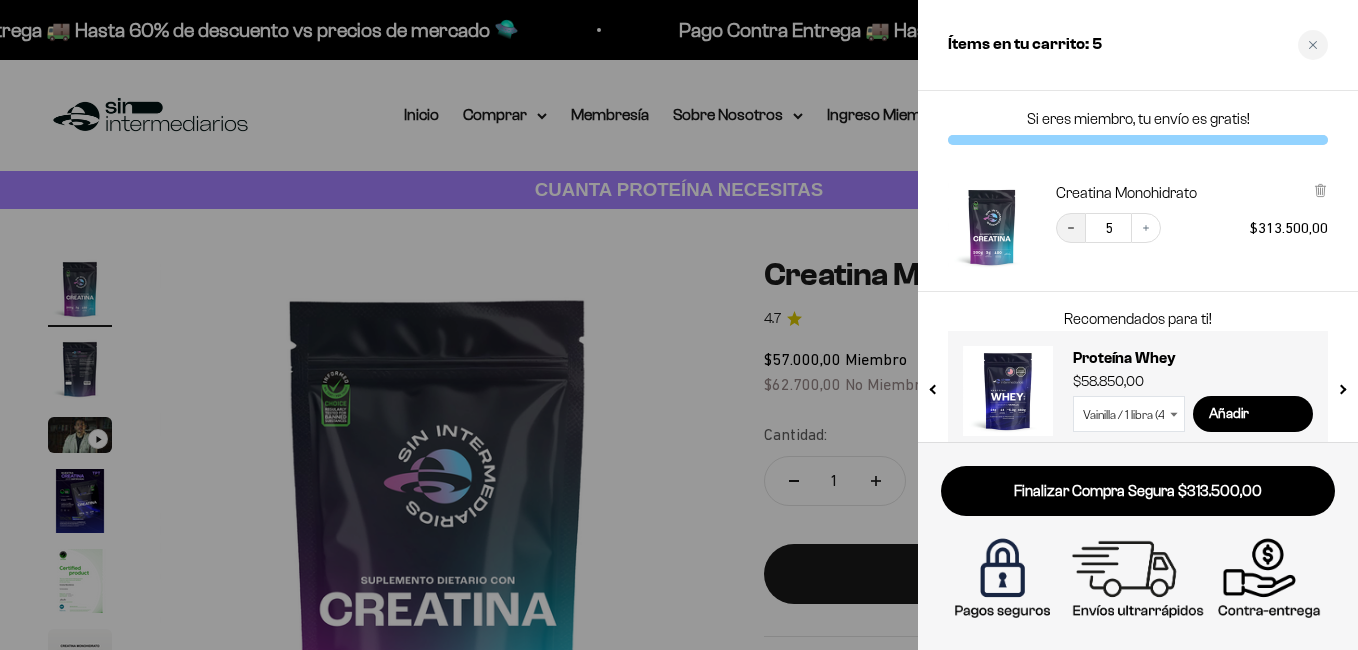 click 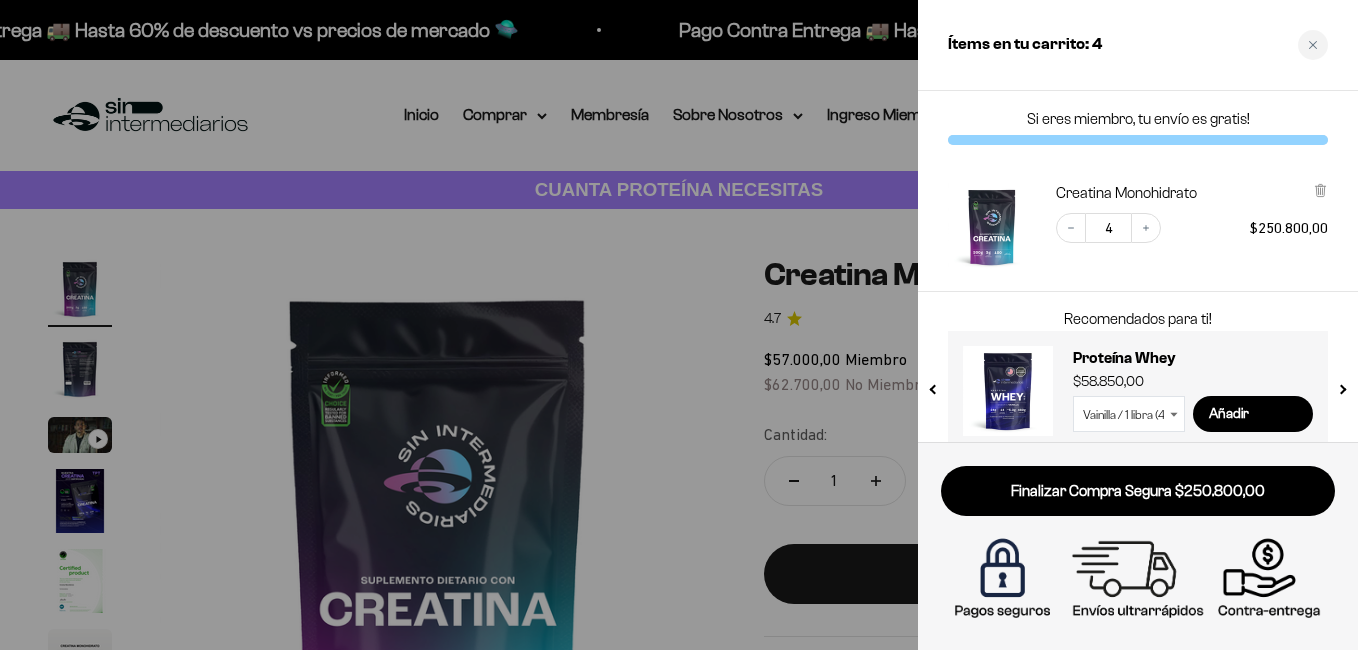 click on "4" at bounding box center (1108, 228) 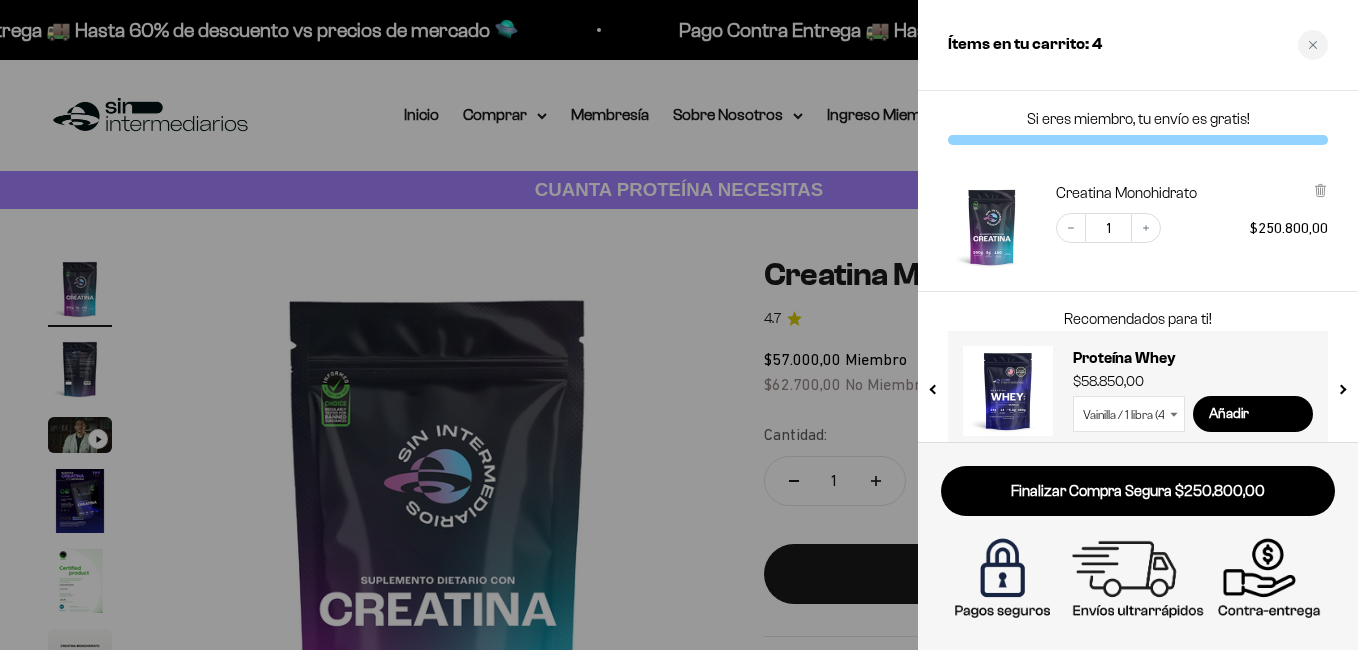 type on "4" 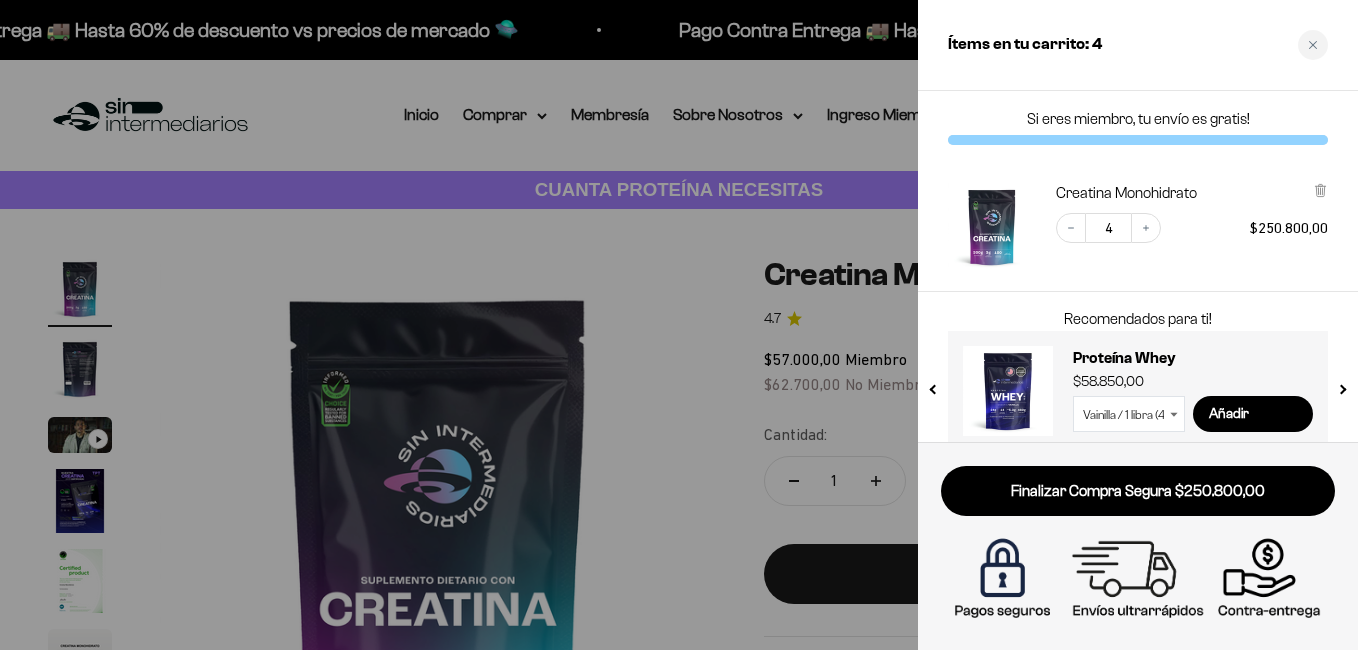 click on "Decrease quantity 4 Increase quantity $250.800,00" at bounding box center (1182, 218) 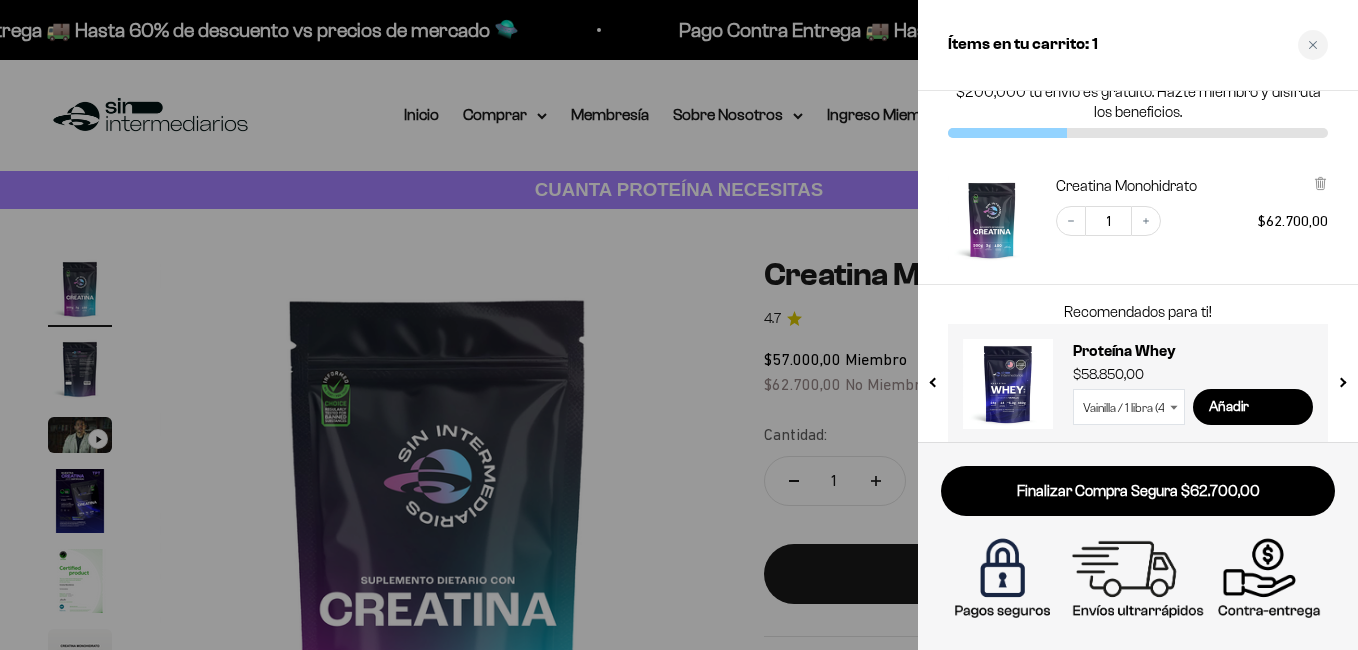 scroll, scrollTop: 64, scrollLeft: 0, axis: vertical 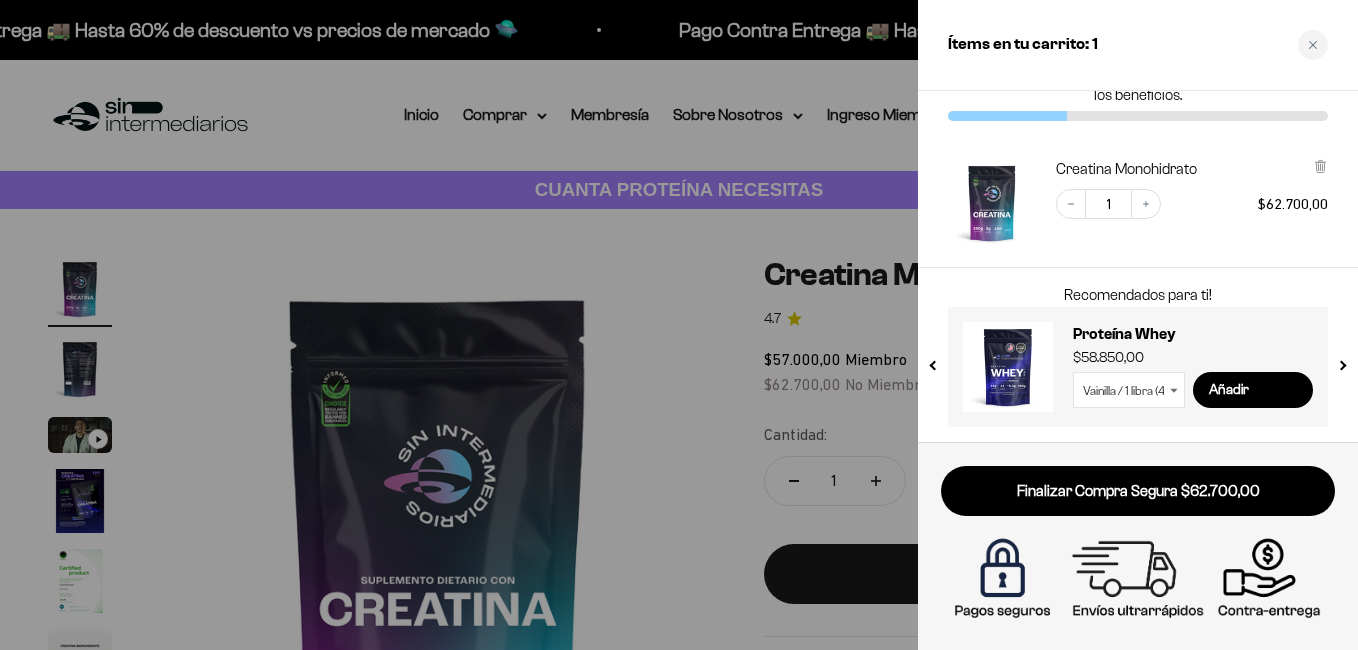 click on "Recomendados para ti!" at bounding box center (1138, 295) 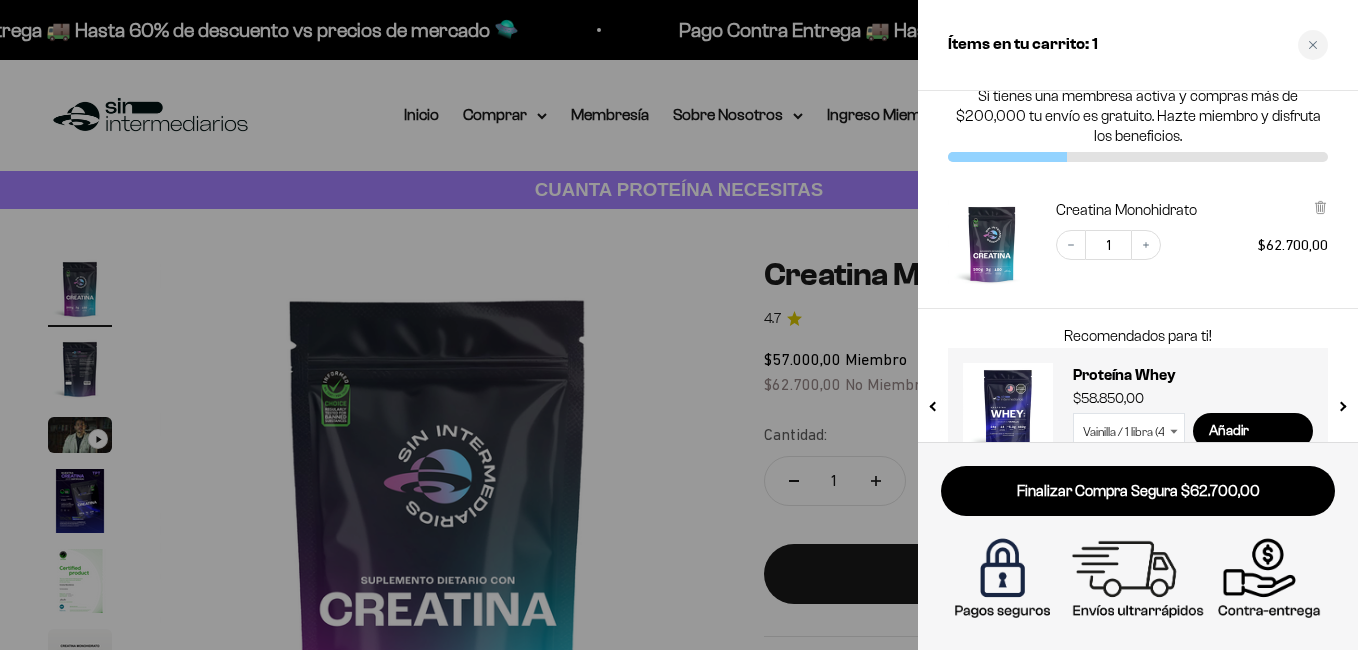 scroll, scrollTop: 64, scrollLeft: 0, axis: vertical 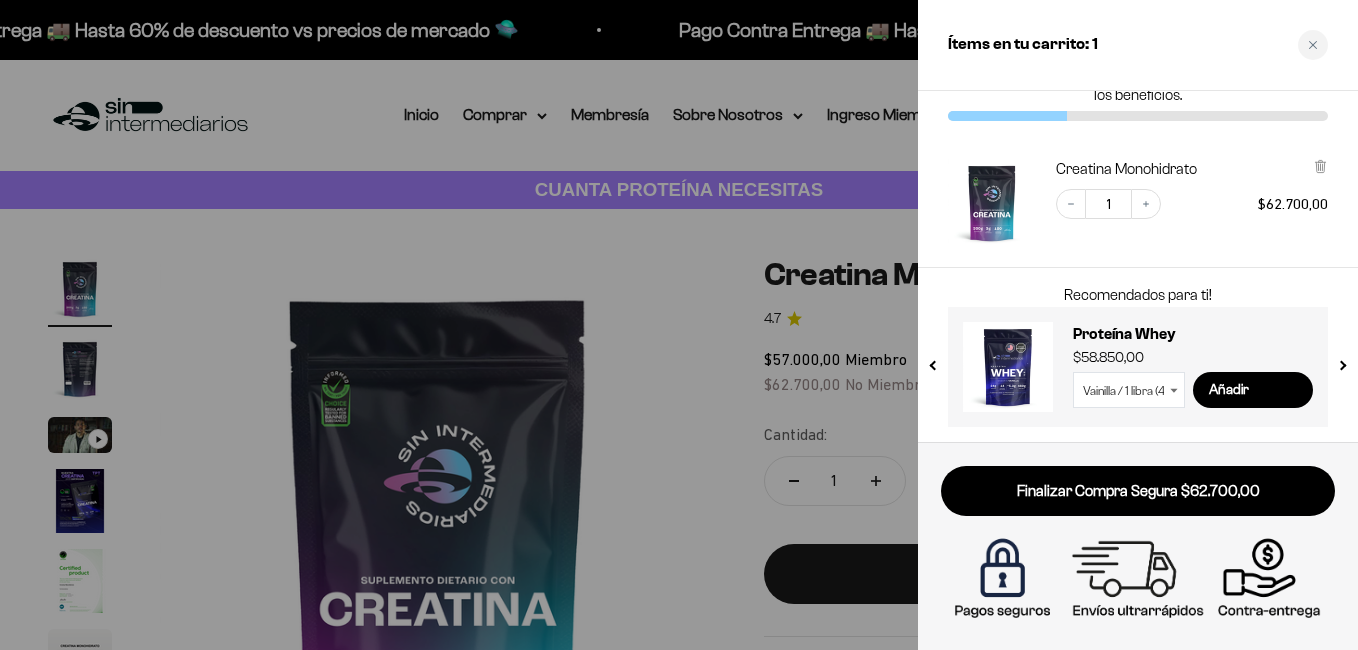 click on "Vainilla / 1 libra (460g) Vainilla / 2 libras (910g) Vainilla / 5 libras (2280g) Chocolate / 1 libra (460g) Chocolate / 2 libras (910g) Chocolate / 5 libras (2280g) Sin Sabor / 2 libras (910g) Cookies & Cream / 1 libra (460g) Cookies & Cream / 2 libras (910g) Café / 1 libra (460g) Café / 2 libras (910g)" at bounding box center (1129, 390) 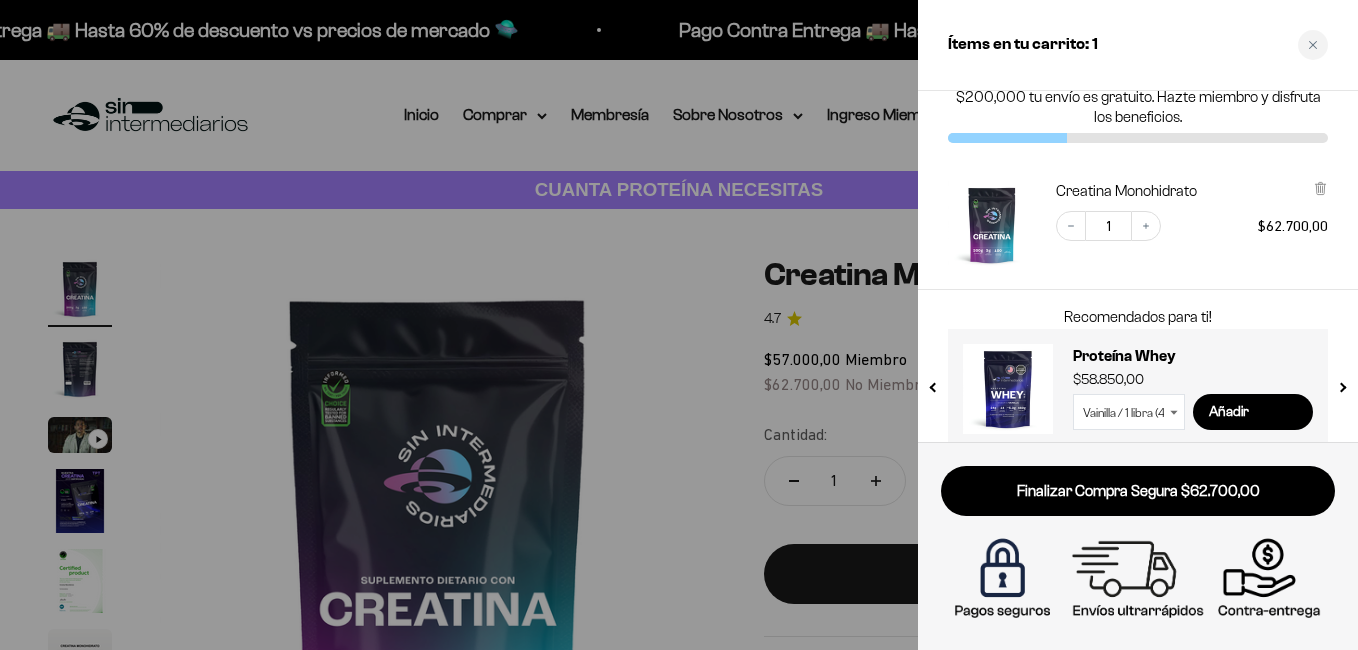 scroll, scrollTop: 64, scrollLeft: 0, axis: vertical 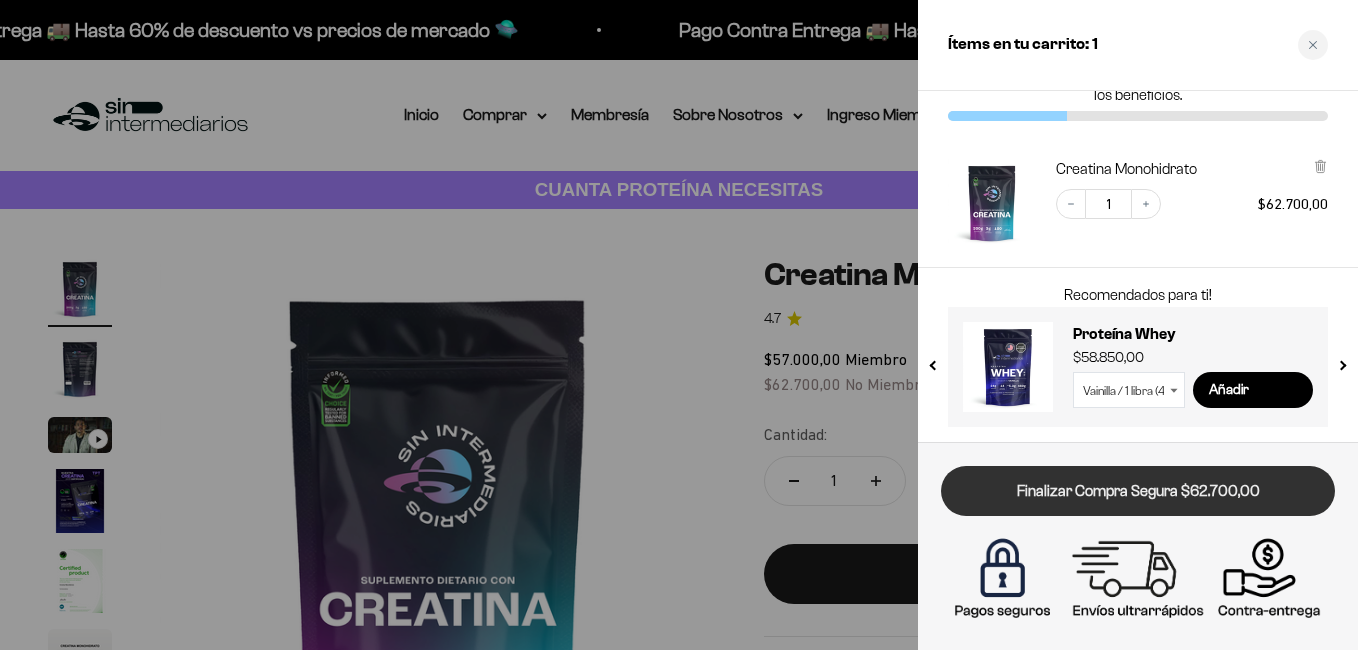 click on "Finalizar Compra Segura $62.700,00" at bounding box center (1138, 491) 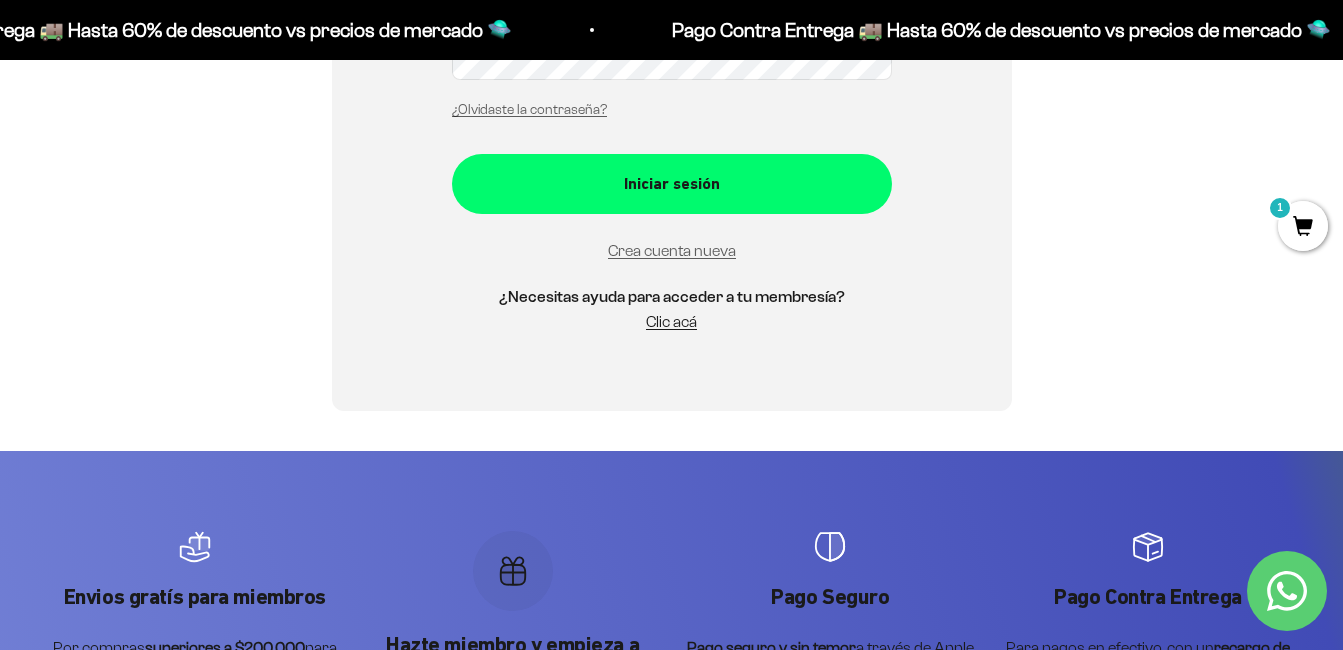 scroll, scrollTop: 600, scrollLeft: 0, axis: vertical 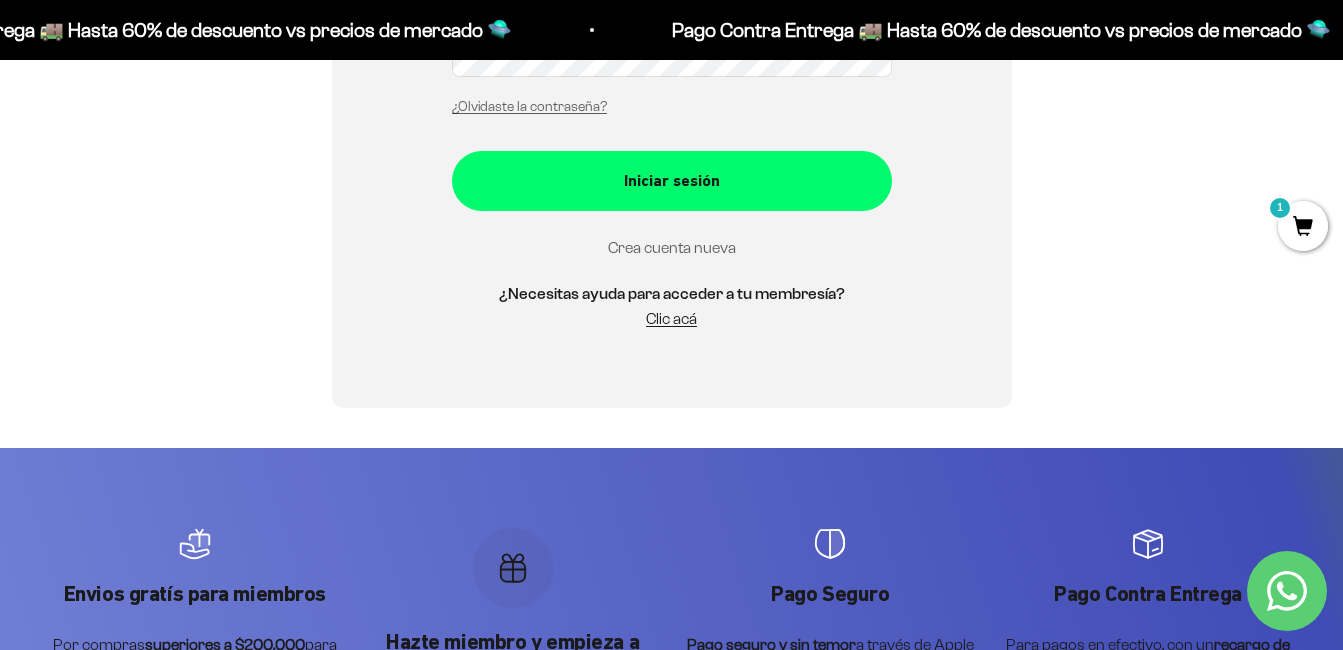 click on "Crea cuenta nueva" at bounding box center [672, 247] 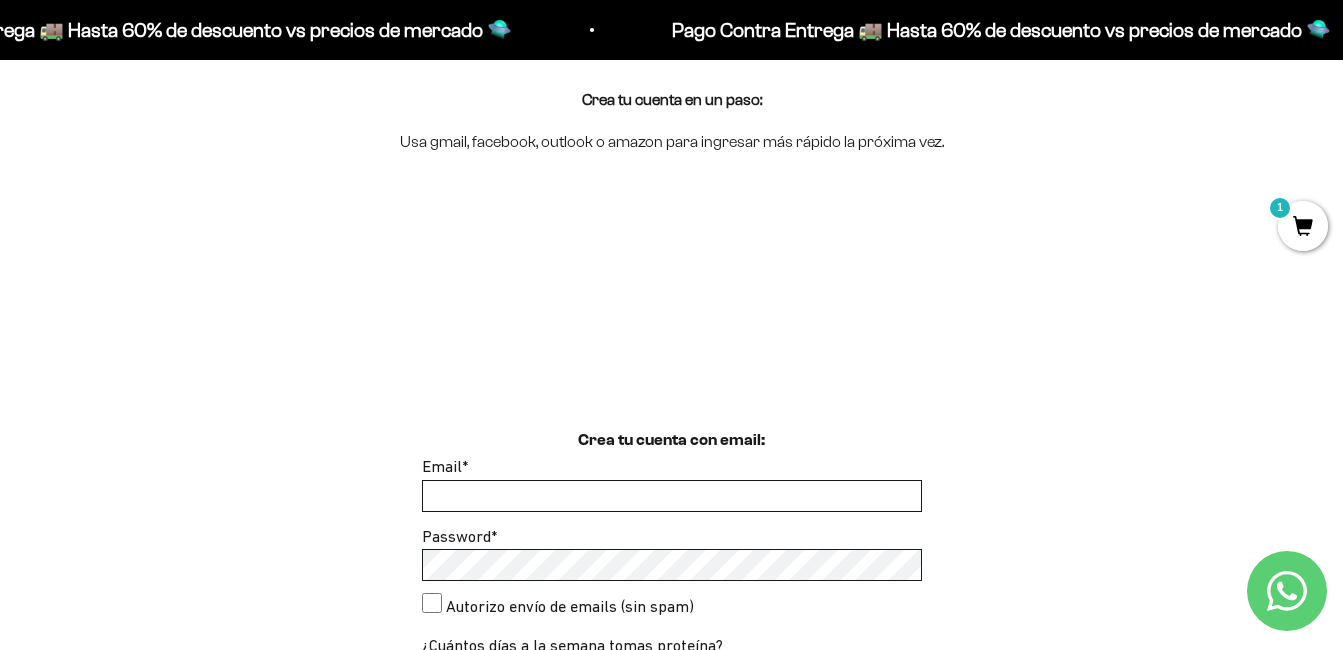 scroll, scrollTop: 200, scrollLeft: 0, axis: vertical 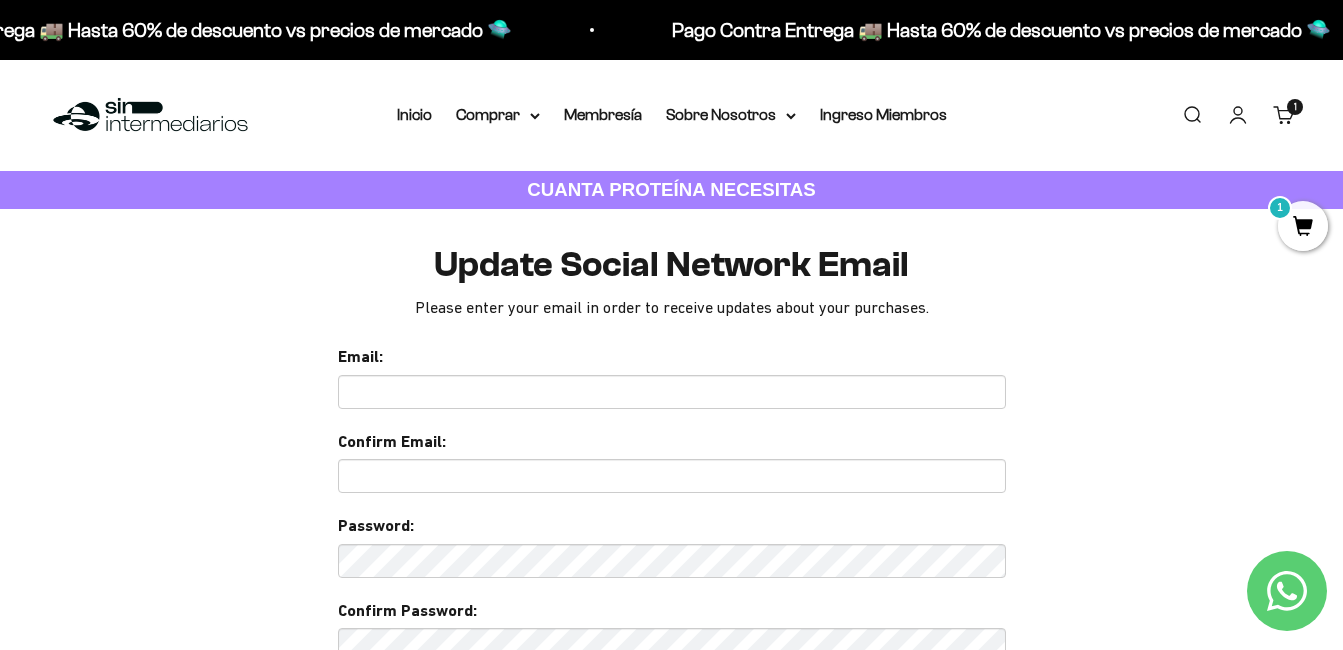 click at bounding box center [672, 392] 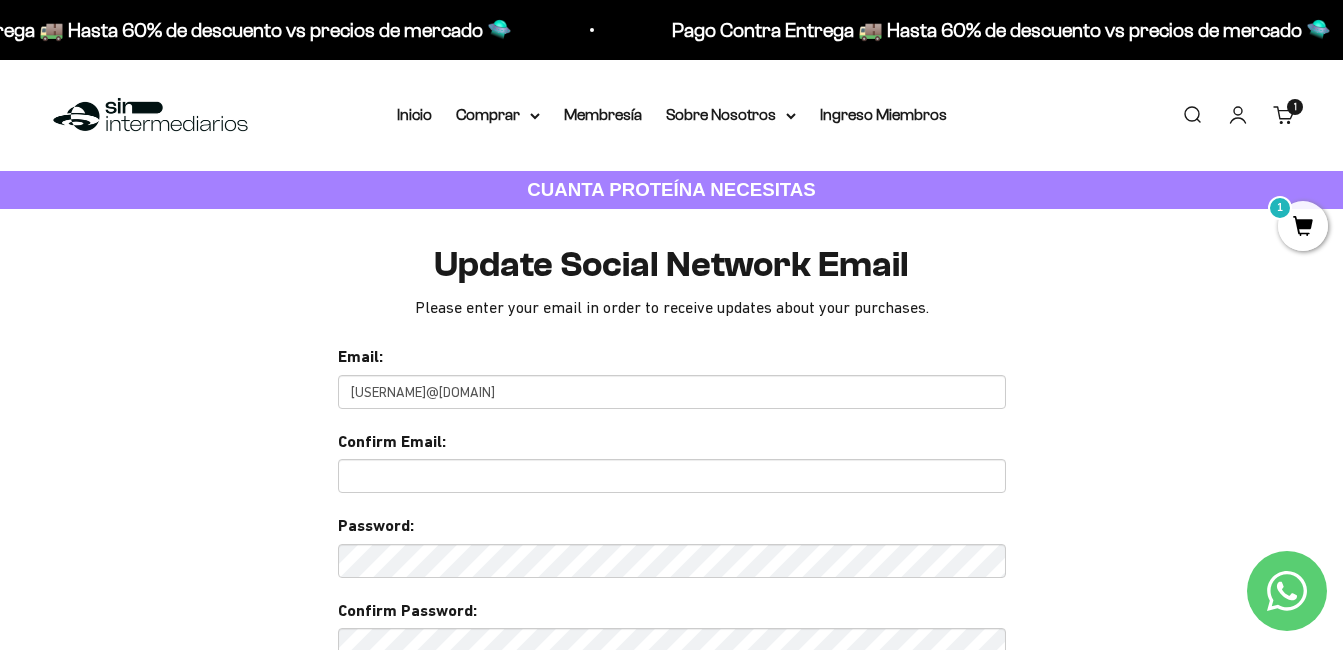 type on "marlyvalencia@yahoo.com" 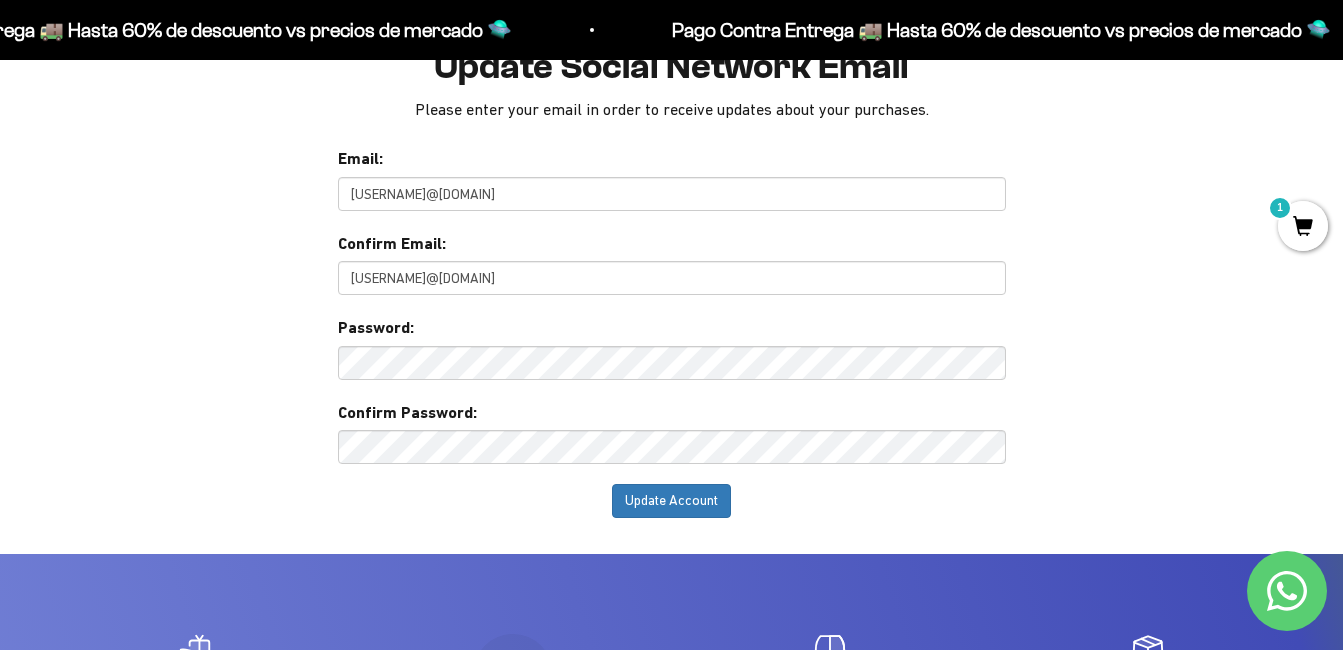 scroll, scrollTop: 200, scrollLeft: 0, axis: vertical 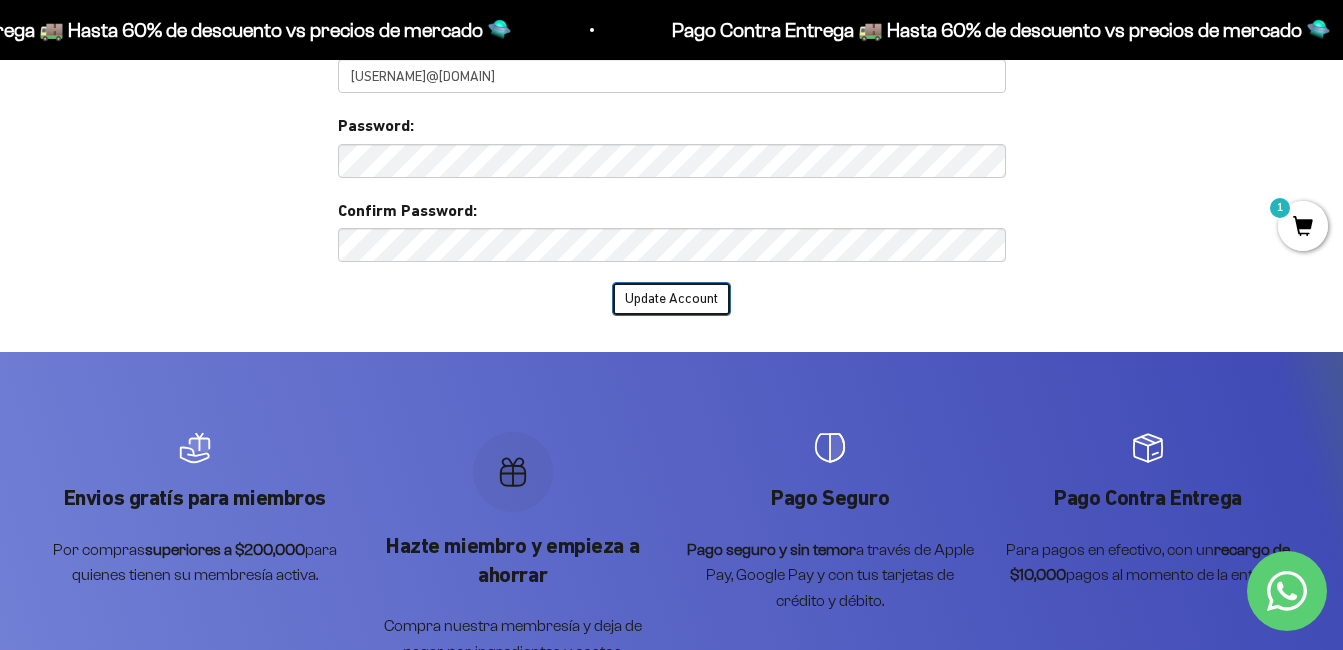 click on "Update Account" at bounding box center [671, 299] 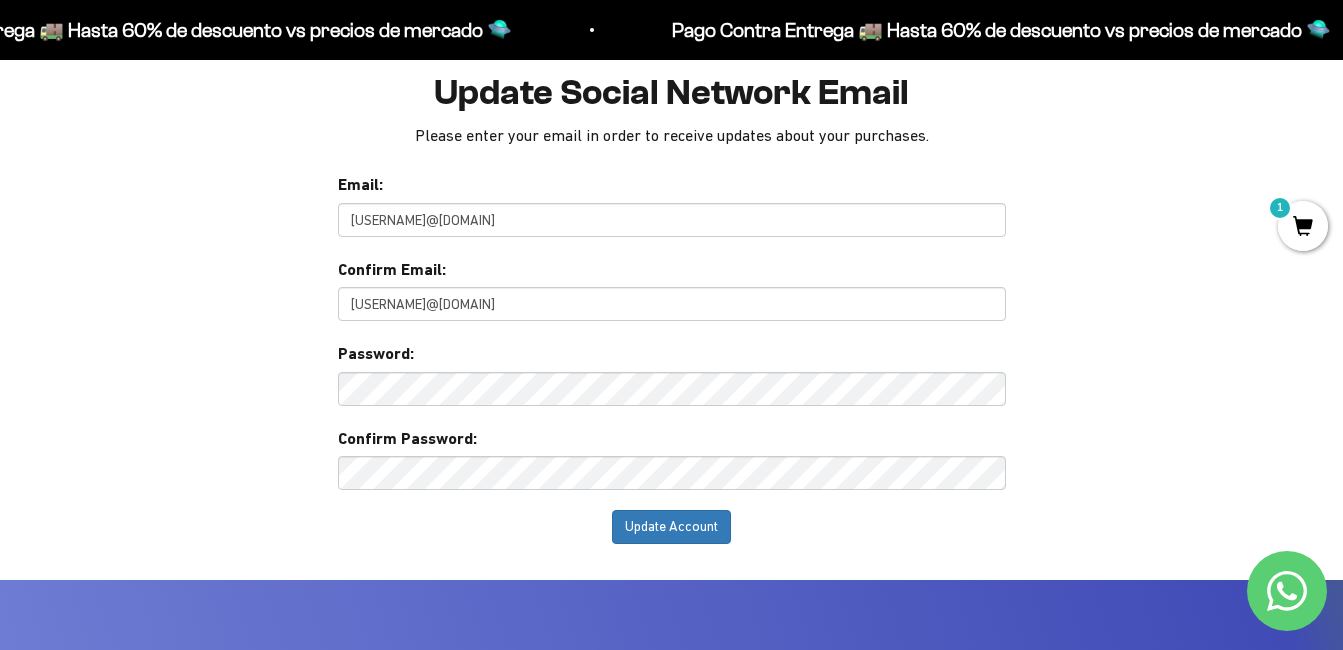 scroll, scrollTop: 200, scrollLeft: 0, axis: vertical 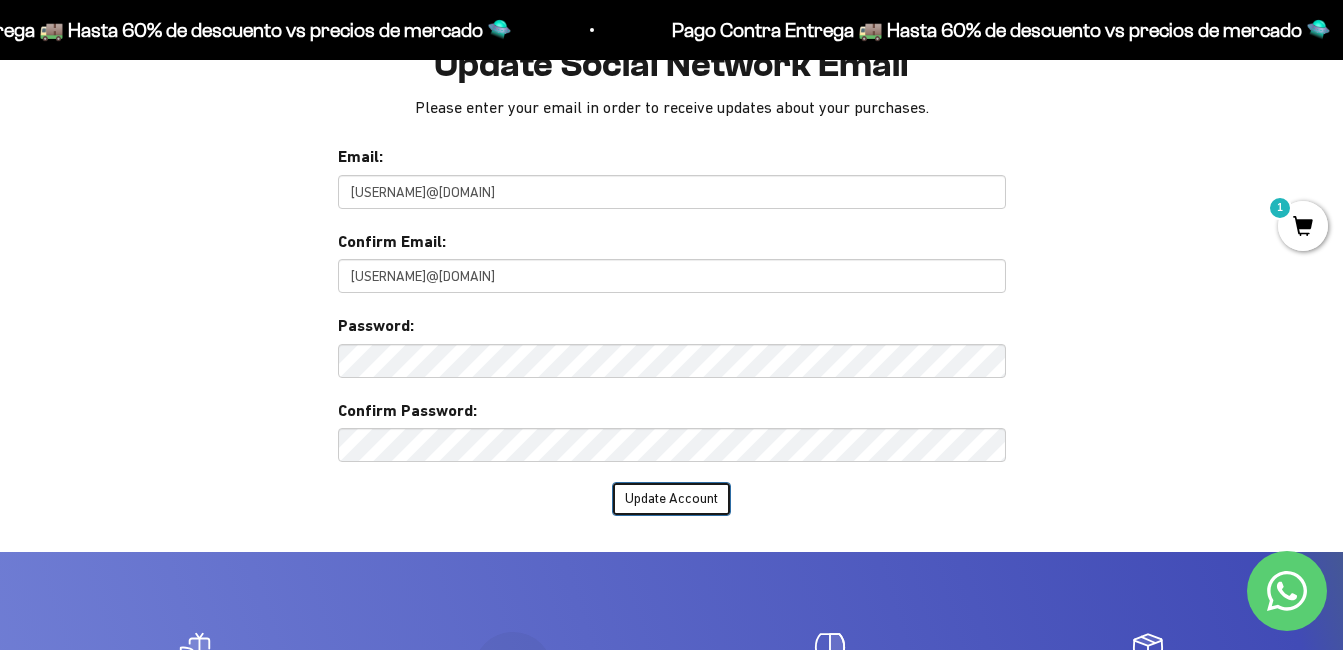 click on "Update Account" at bounding box center [671, 499] 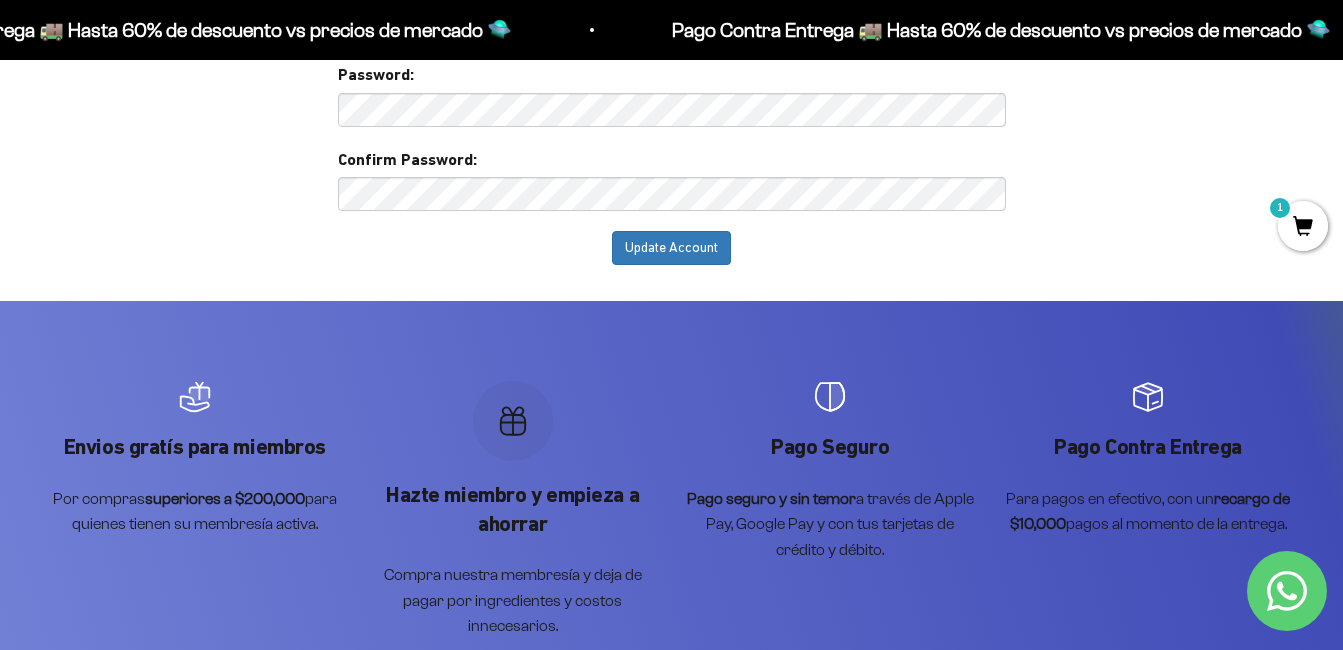 scroll, scrollTop: 100, scrollLeft: 0, axis: vertical 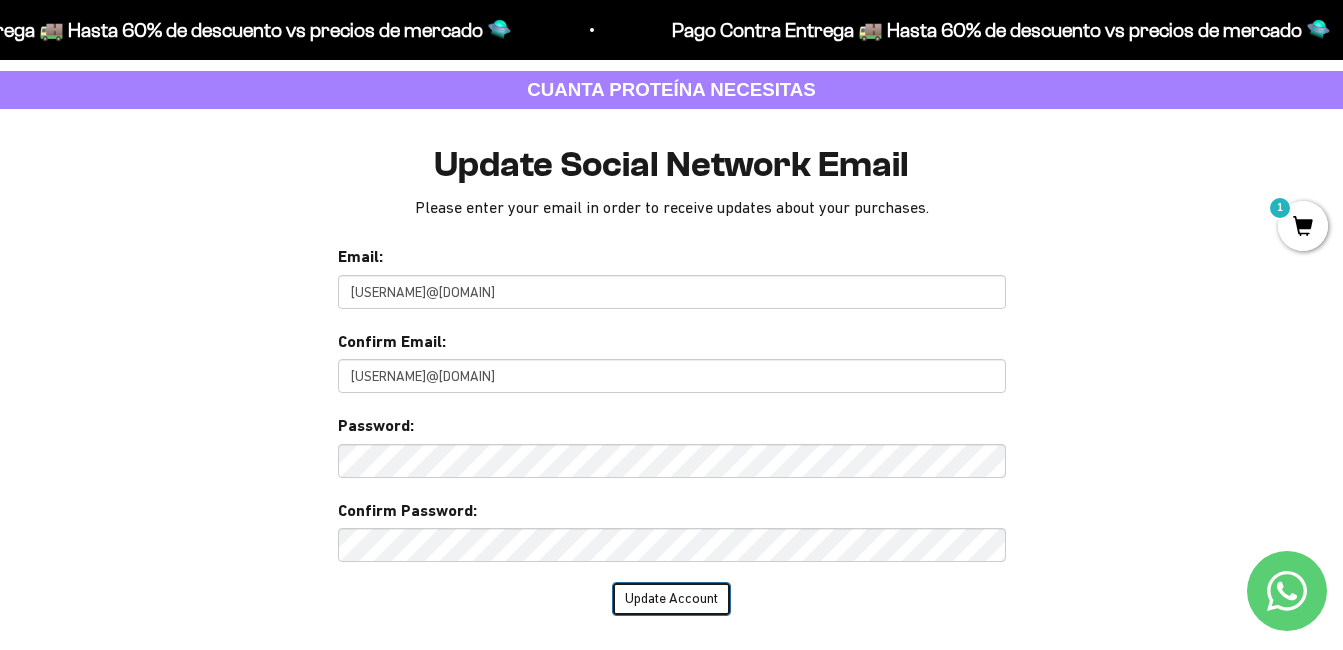 click on "Update Account" at bounding box center (671, 599) 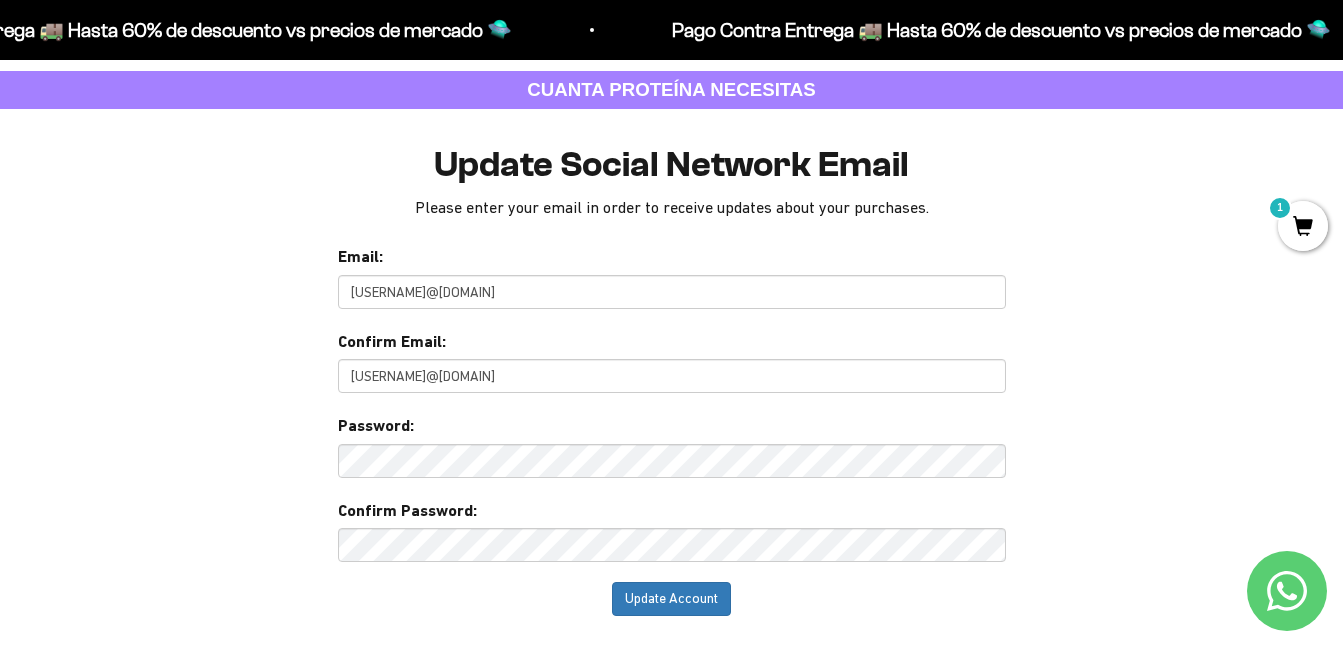 drag, startPoint x: 567, startPoint y: 291, endPoint x: 68, endPoint y: 257, distance: 500.15698 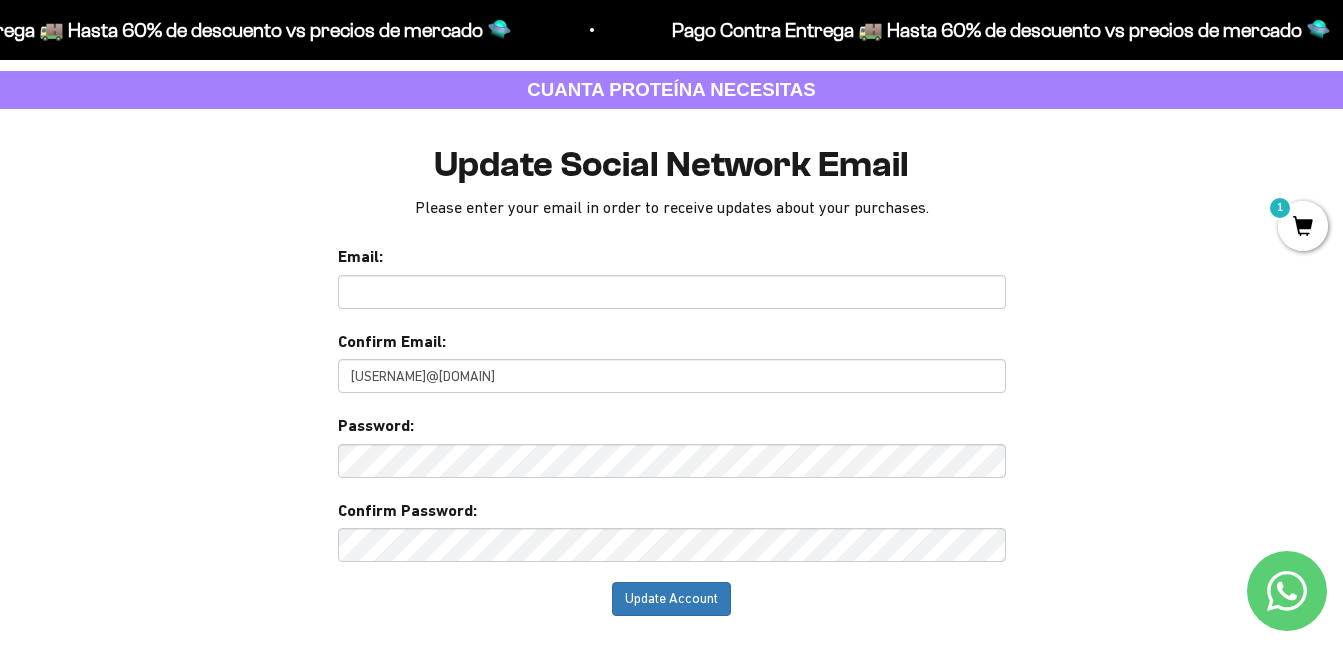 type 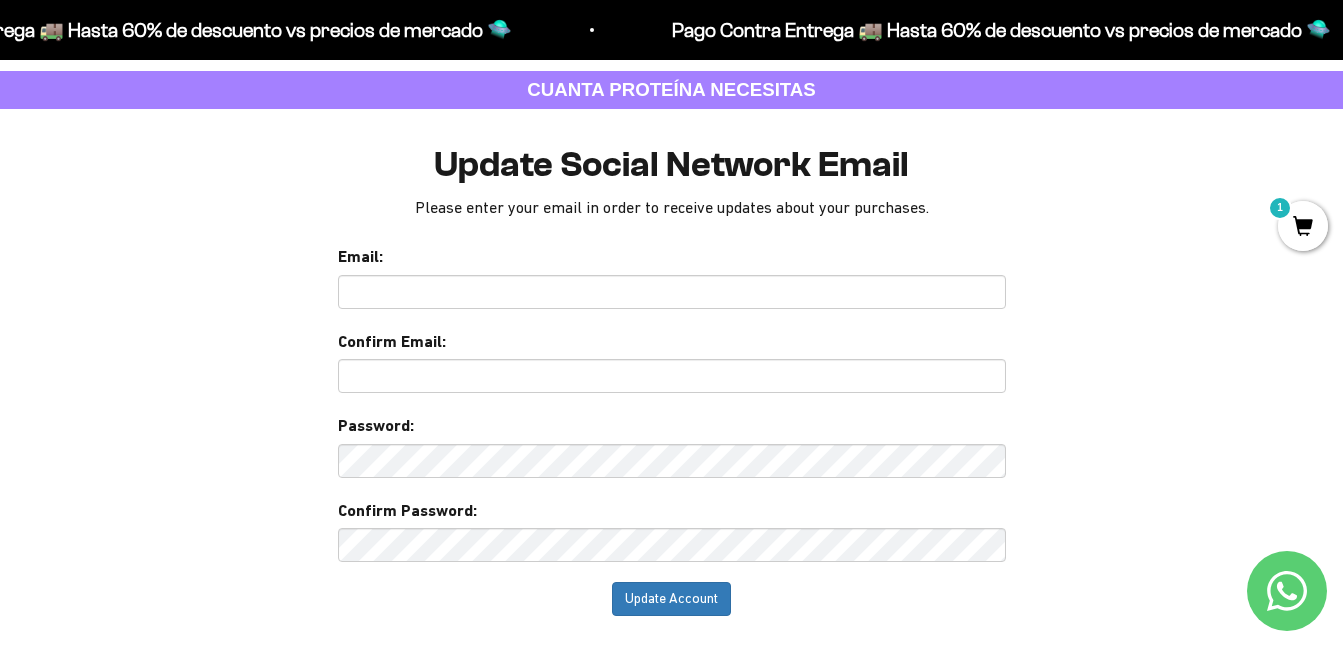 type 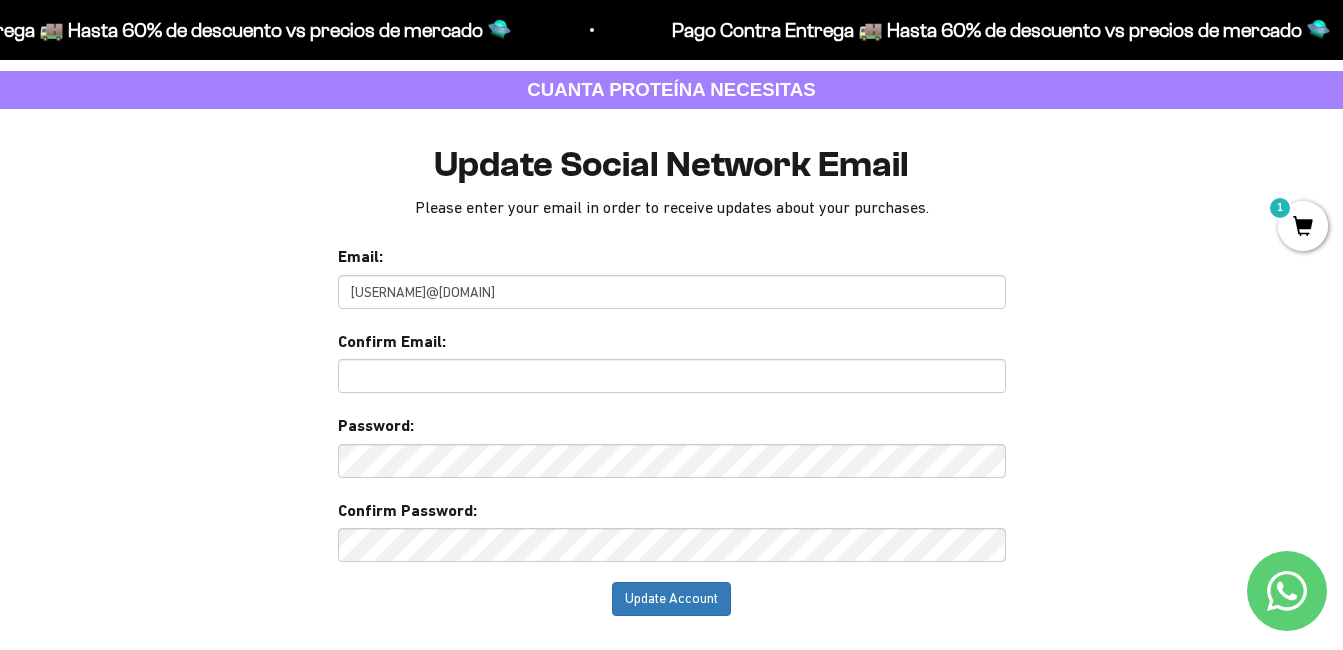 type on "marlyvalencia@yahoo.com" 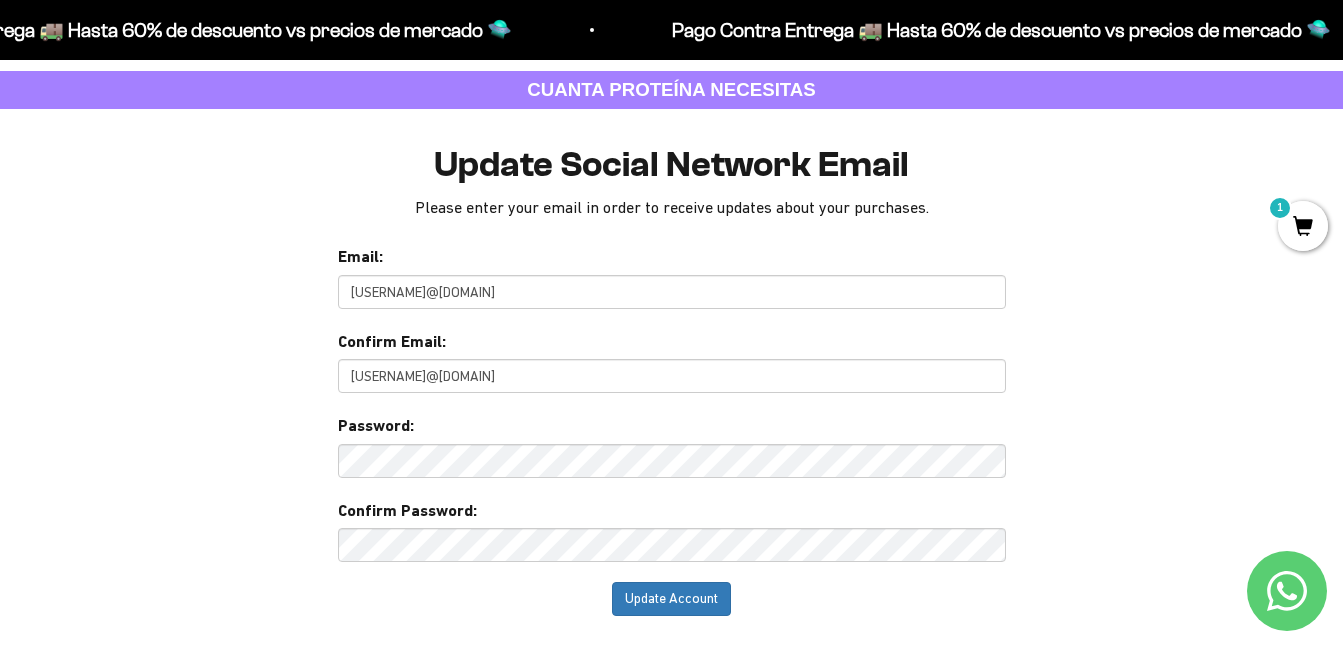 type on "marlyvalencia@yahoo.com" 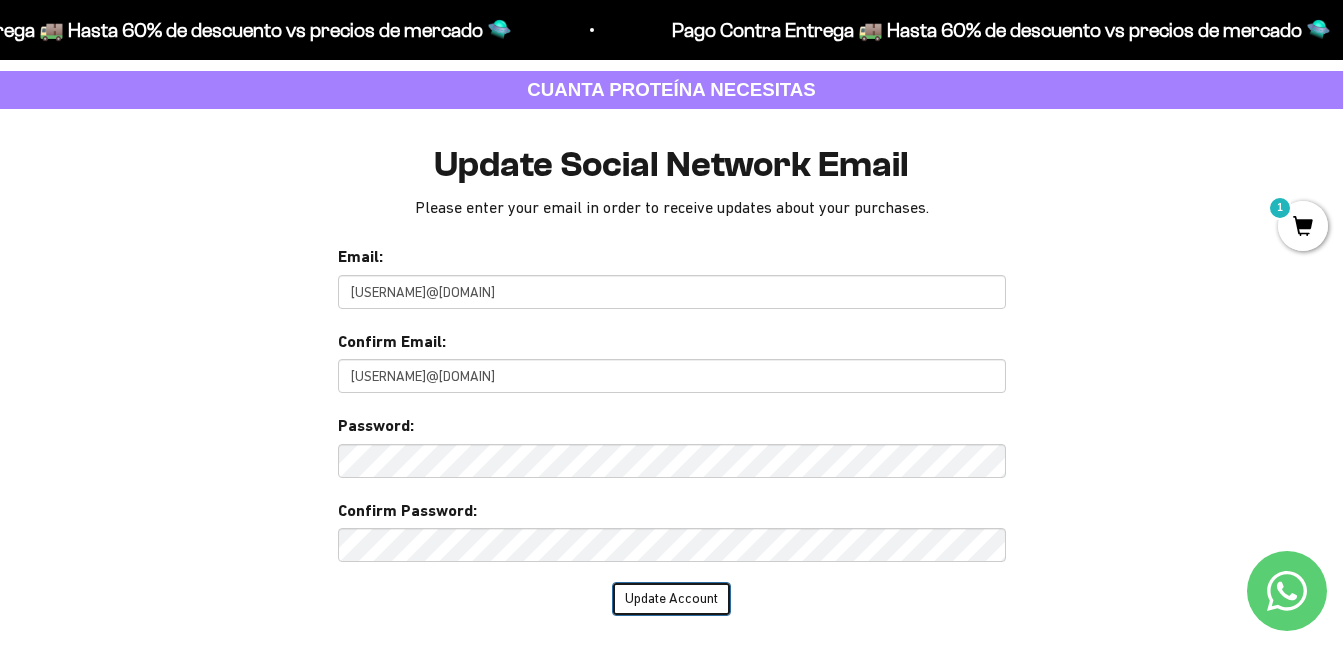 click on "Update Account" at bounding box center [671, 599] 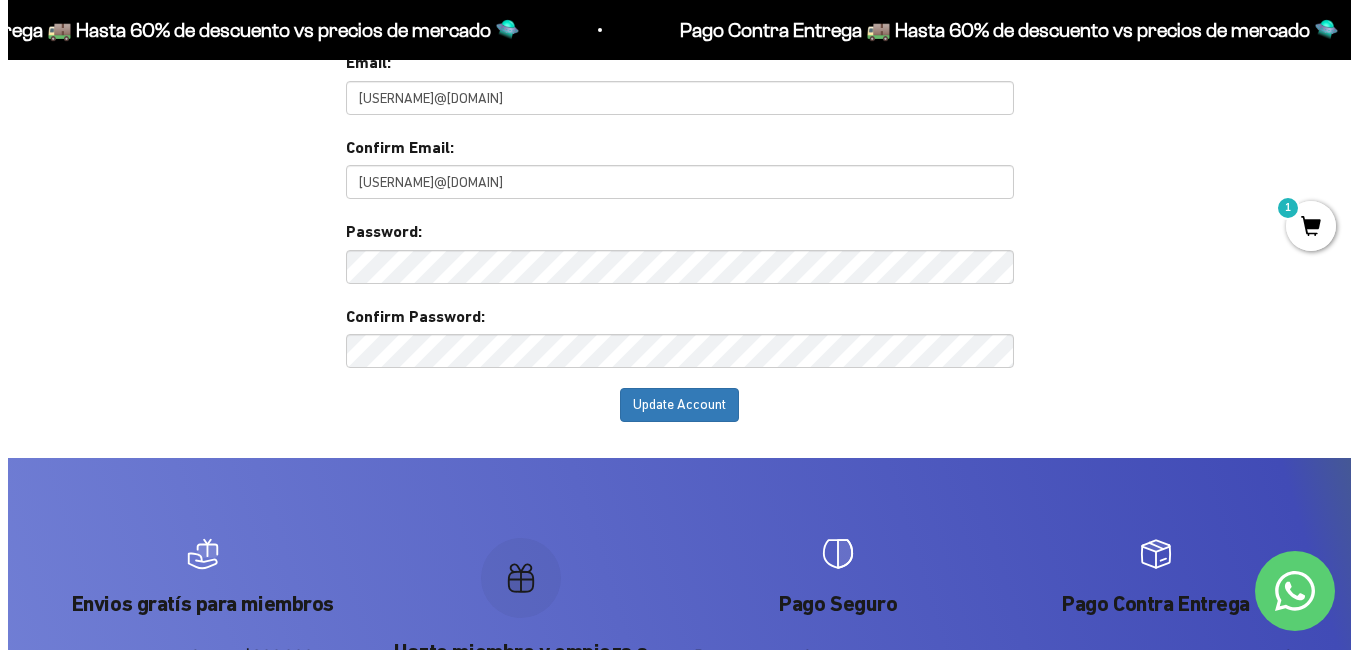 scroll, scrollTop: 300, scrollLeft: 0, axis: vertical 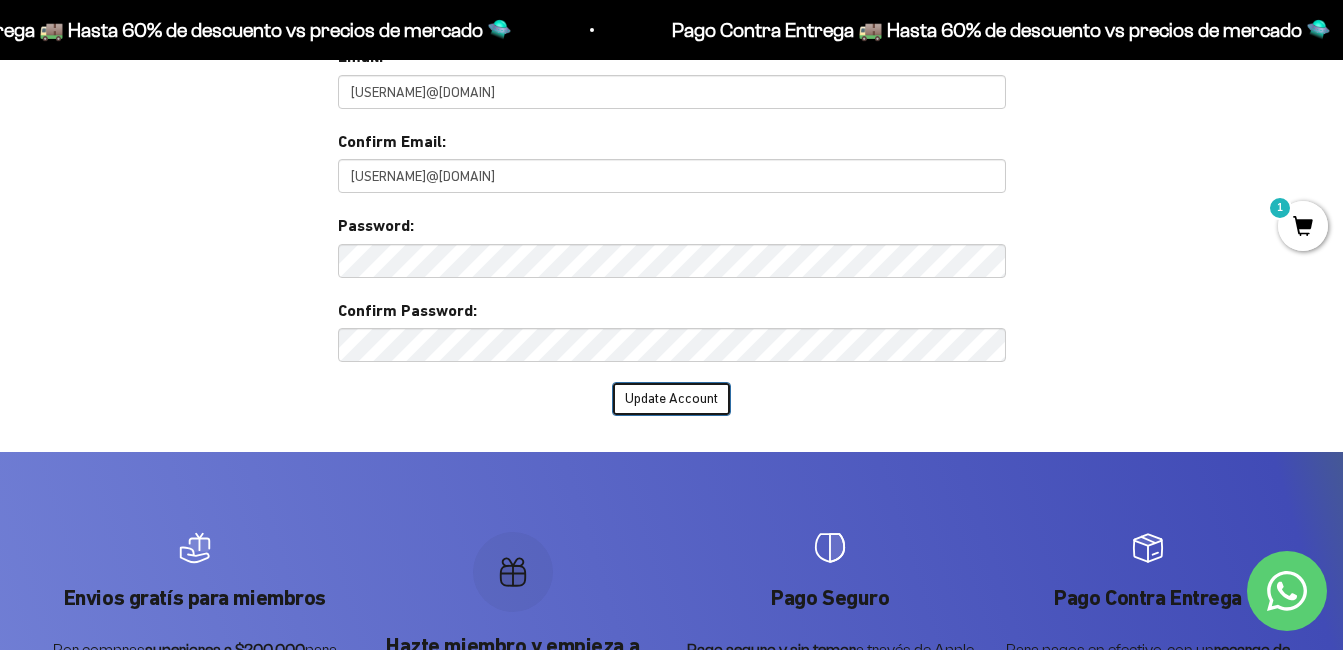 click on "Update Account" at bounding box center [671, 399] 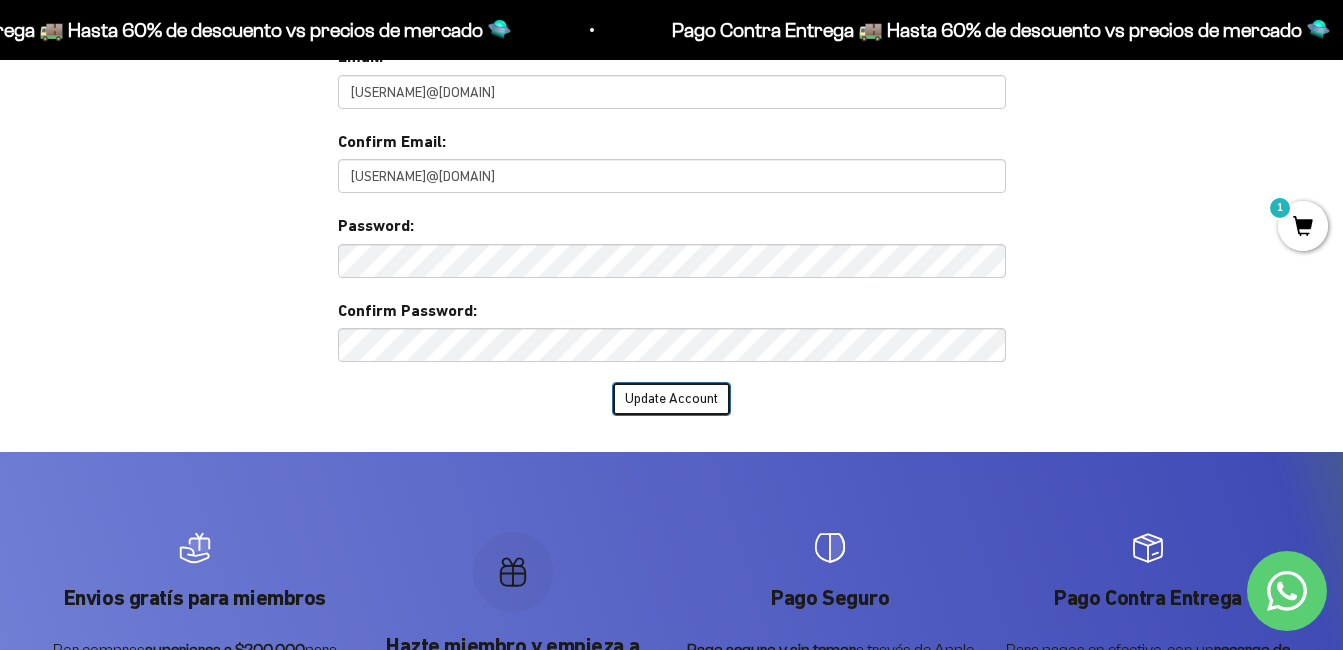 click on "Update Account" at bounding box center [671, 399] 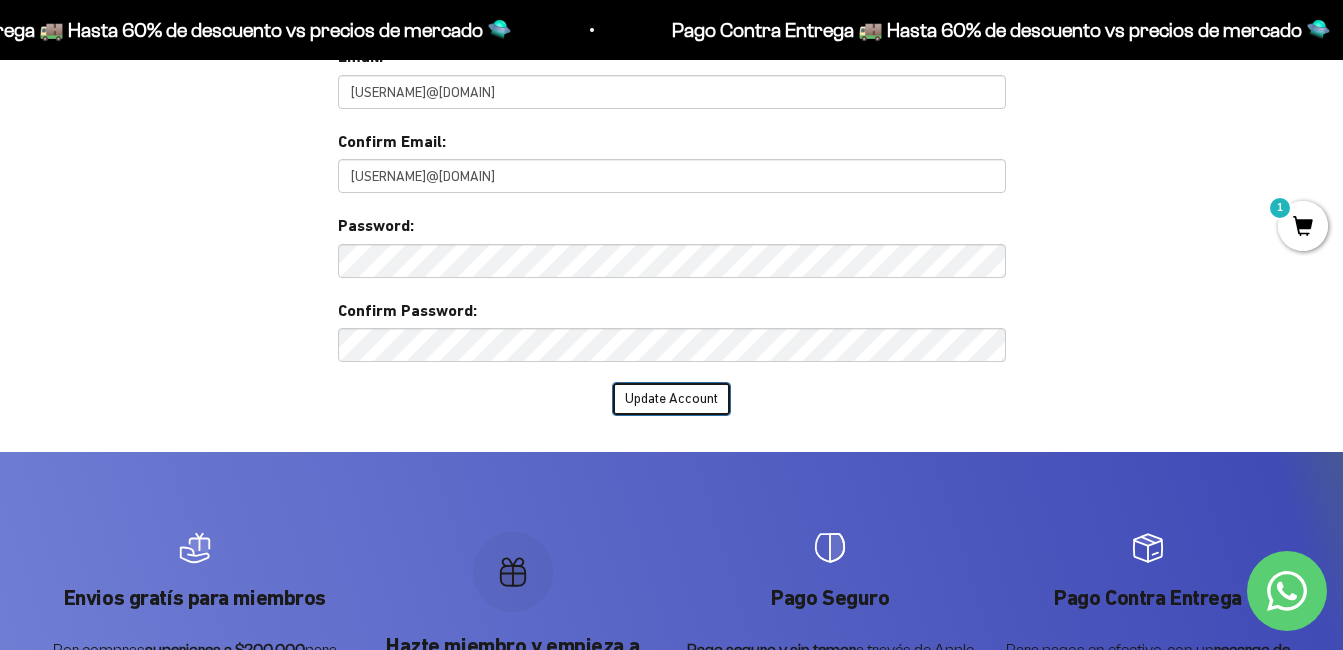 click on "Update Account" at bounding box center [671, 399] 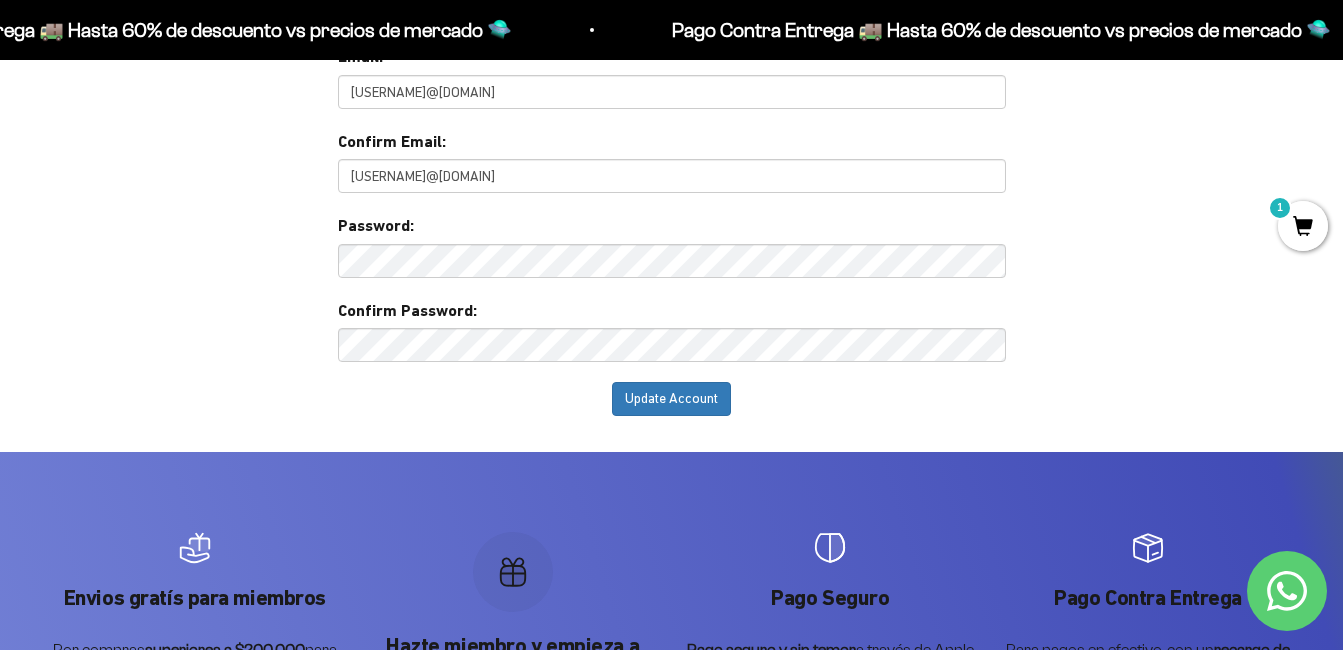 click on "Too many requests. Please try again later.
Username:
Passw    ord:
Login
You already have an account
Please enter password for   in  SinIntermediarios  to complete your account setup with  hotmail .
Password:
Connect
Forgot Password?
Email:" at bounding box center (671, 767) 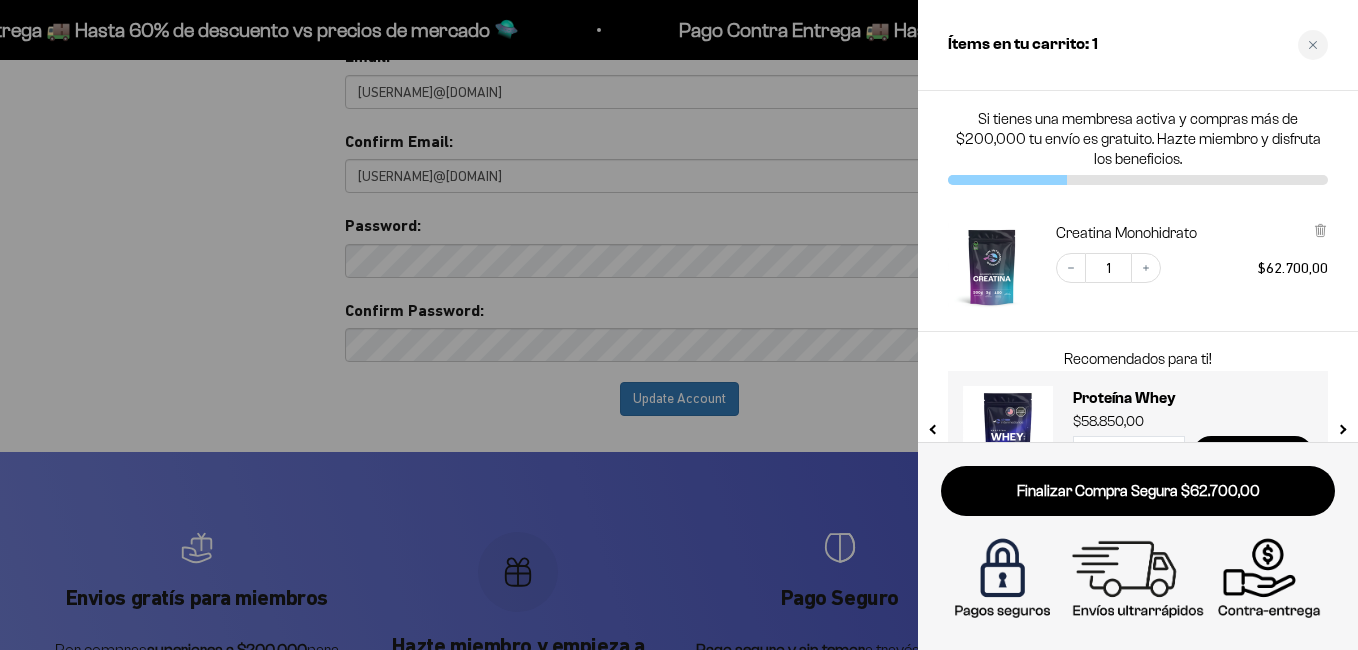 click on "Finalizar Compra Segura $62.700,00" at bounding box center (1138, 491) 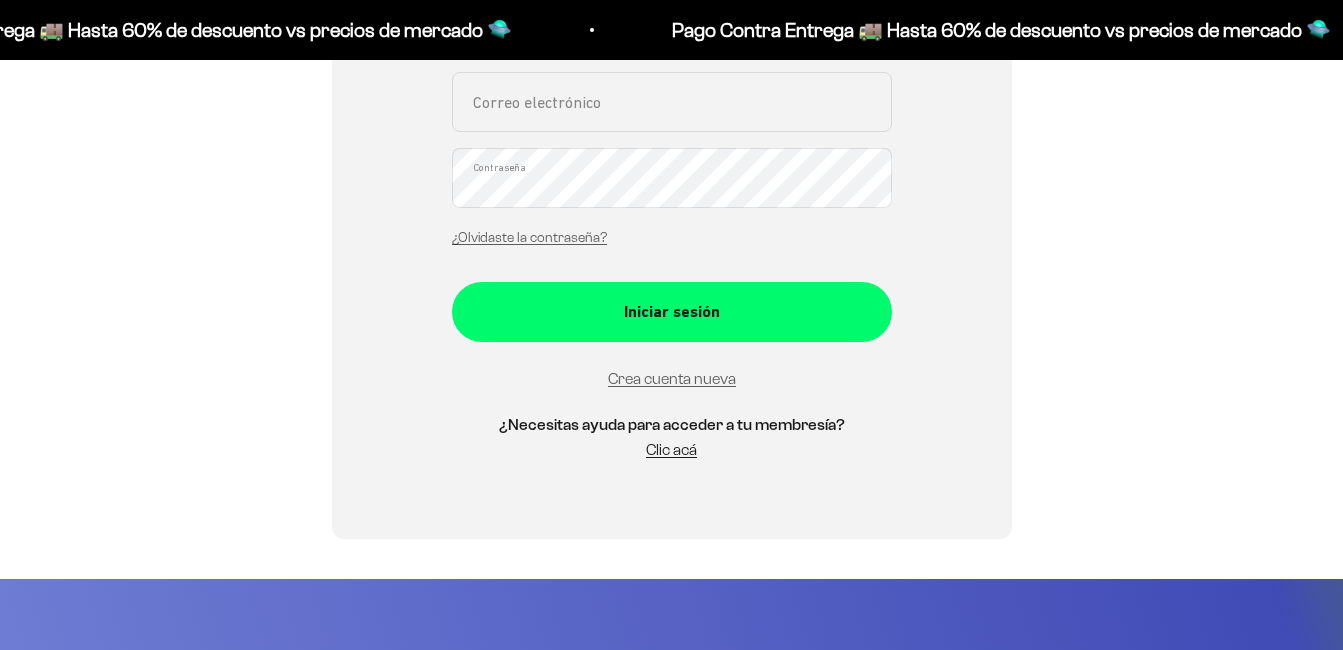 scroll, scrollTop: 269, scrollLeft: 0, axis: vertical 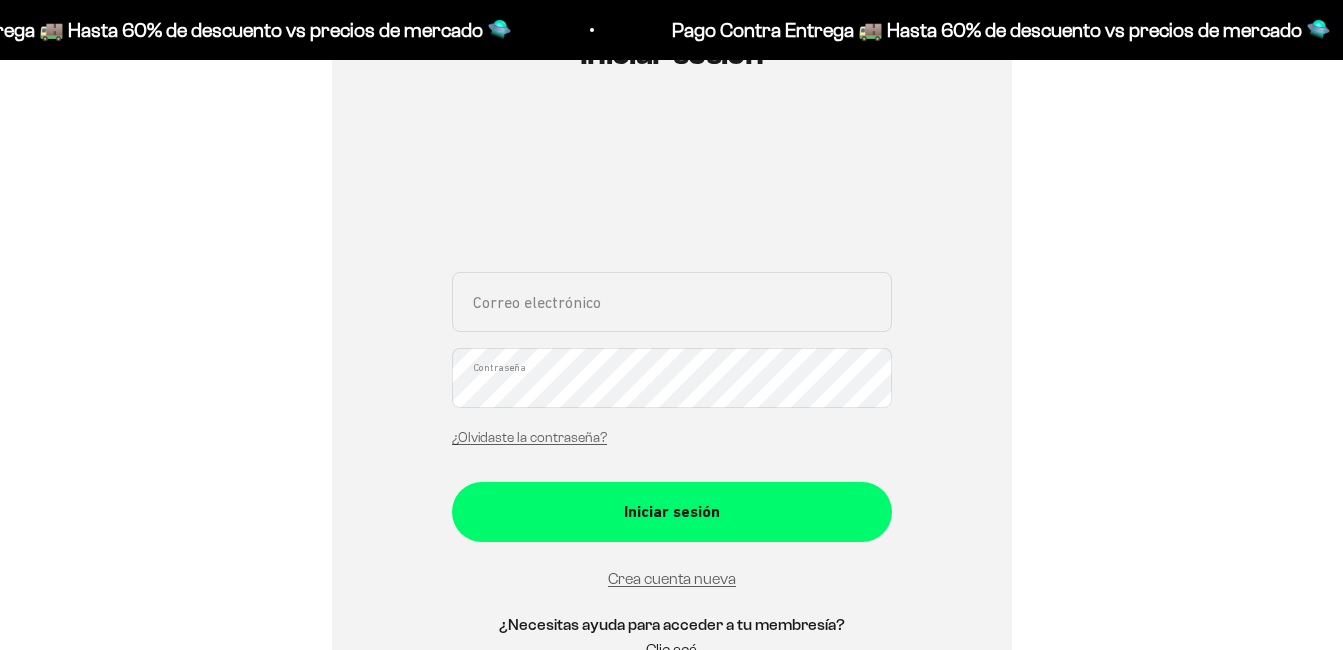 click on "Correo electrónico" at bounding box center [672, 302] 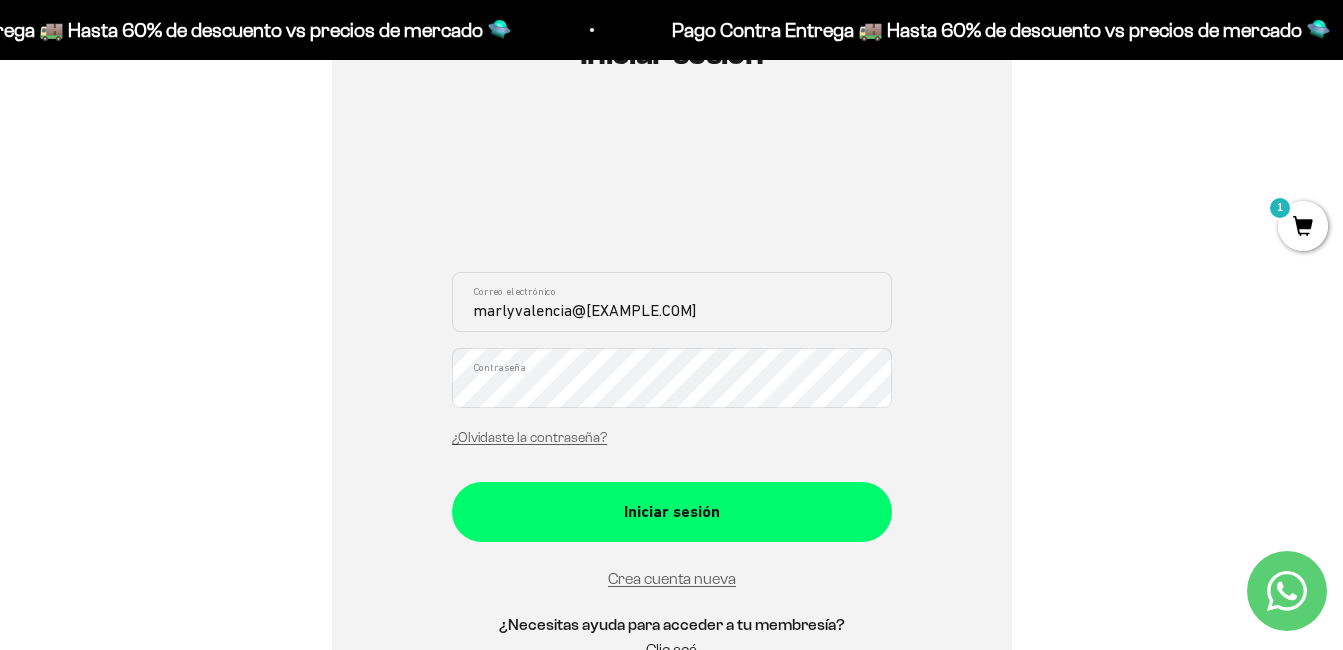 type on "marlyvalencia@yahoo.com" 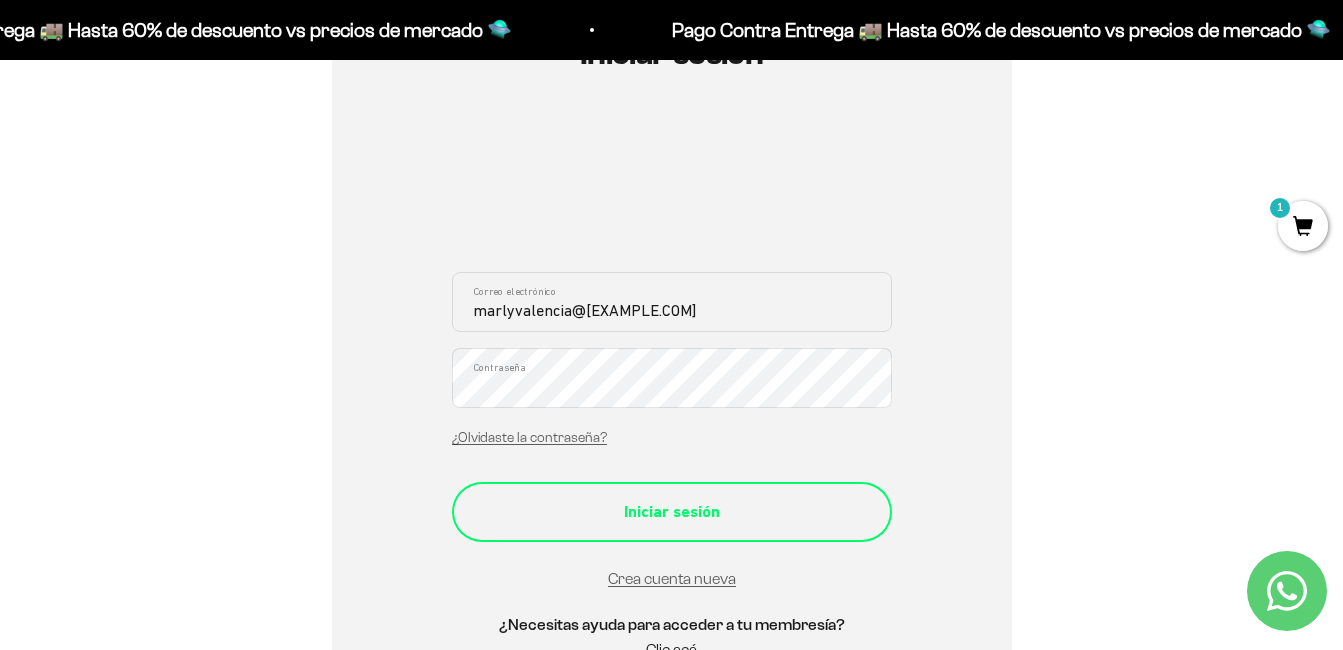 click on "Iniciar sesión" at bounding box center [672, 512] 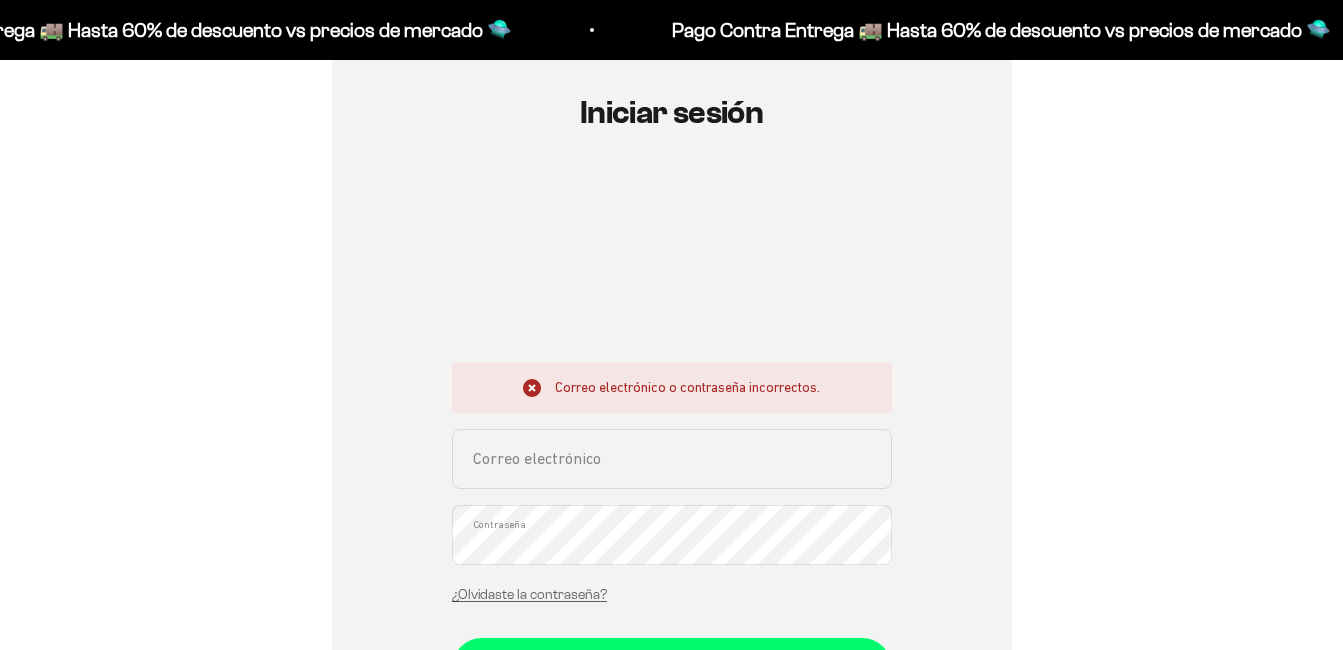 scroll, scrollTop: 300, scrollLeft: 0, axis: vertical 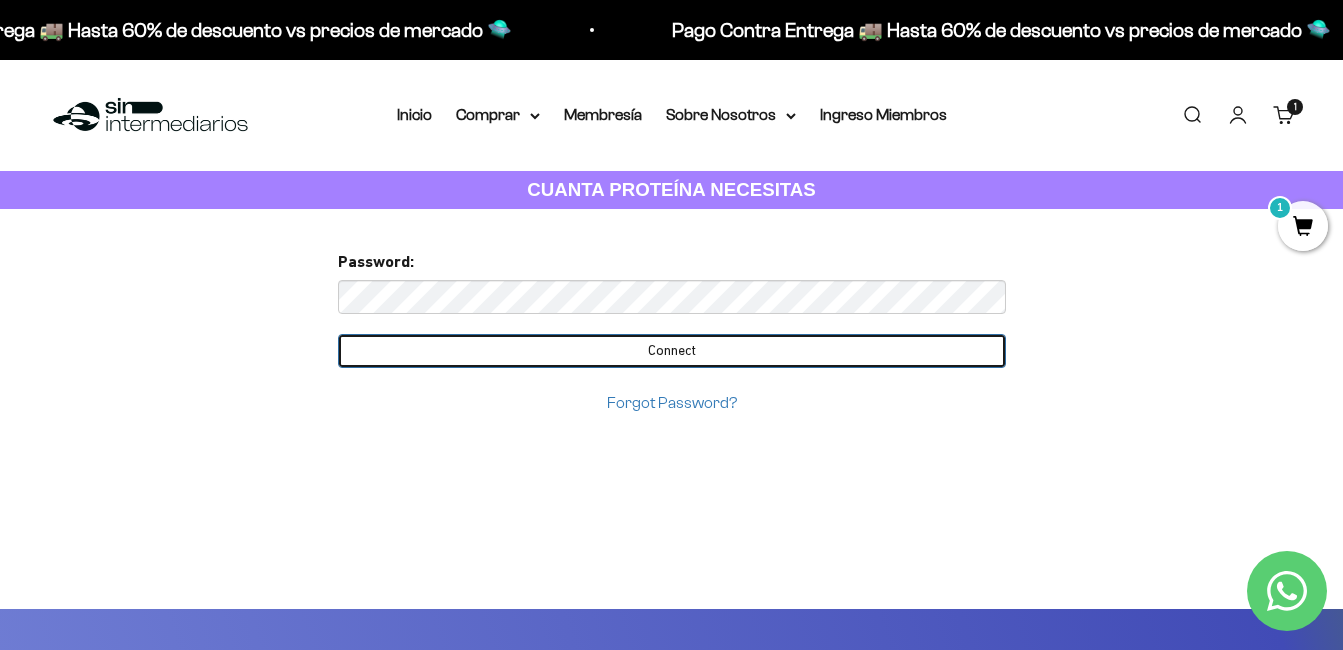 click on "Connect" at bounding box center (672, 351) 